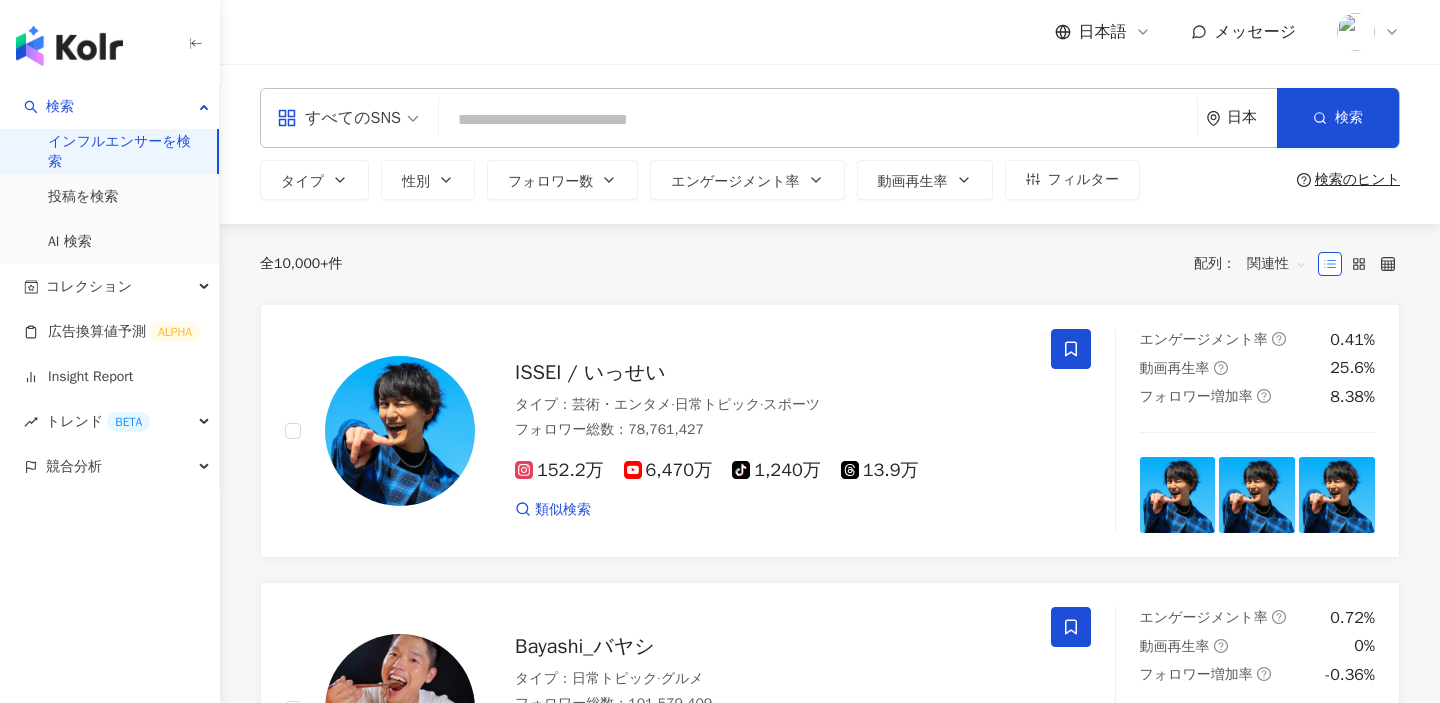 scroll, scrollTop: 0, scrollLeft: 0, axis: both 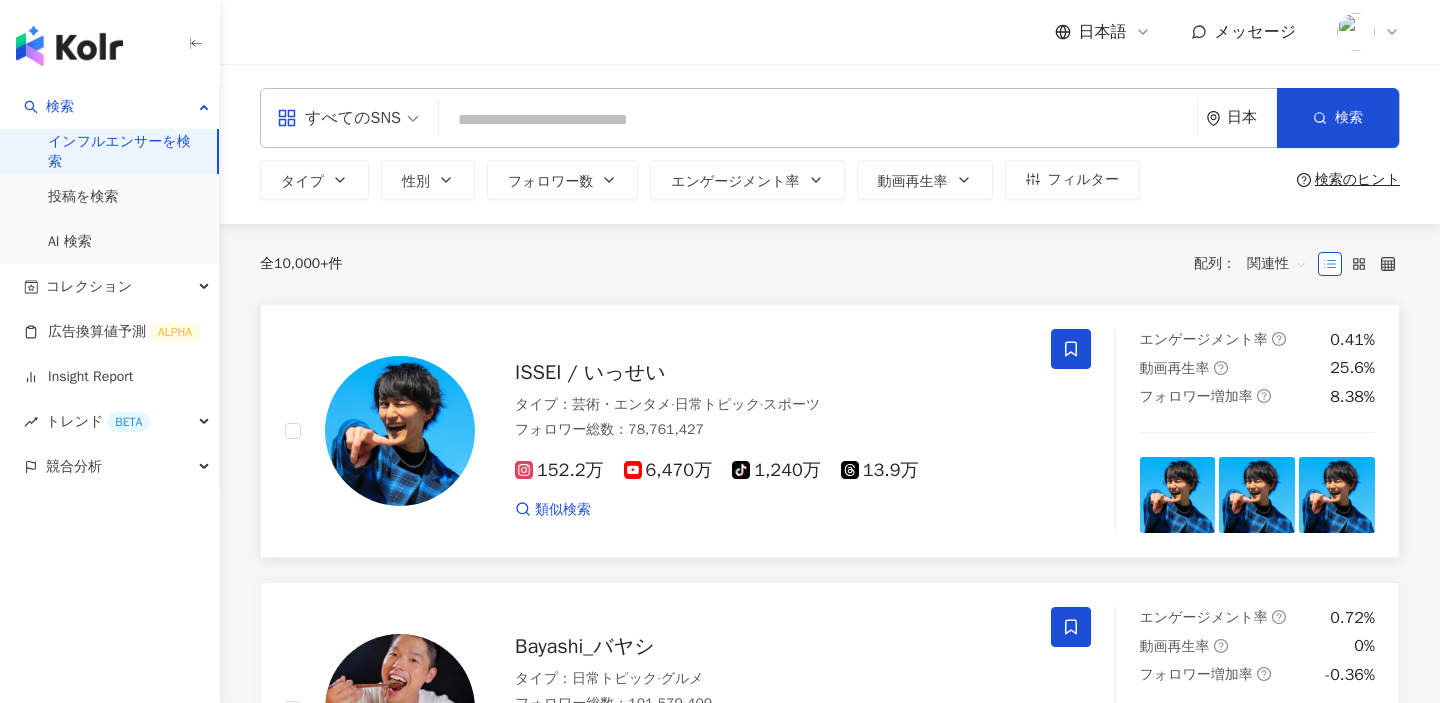 click on "ISSEI / いっせい タイプ ： 芸術・エンタメ  ·  日常トピック  ·  スポーツ フォロワー総数 ： 78,761,427 152.2万 6,470万 tiktok-icon 1,240万 13.9万 類似検索" at bounding box center [751, 431] 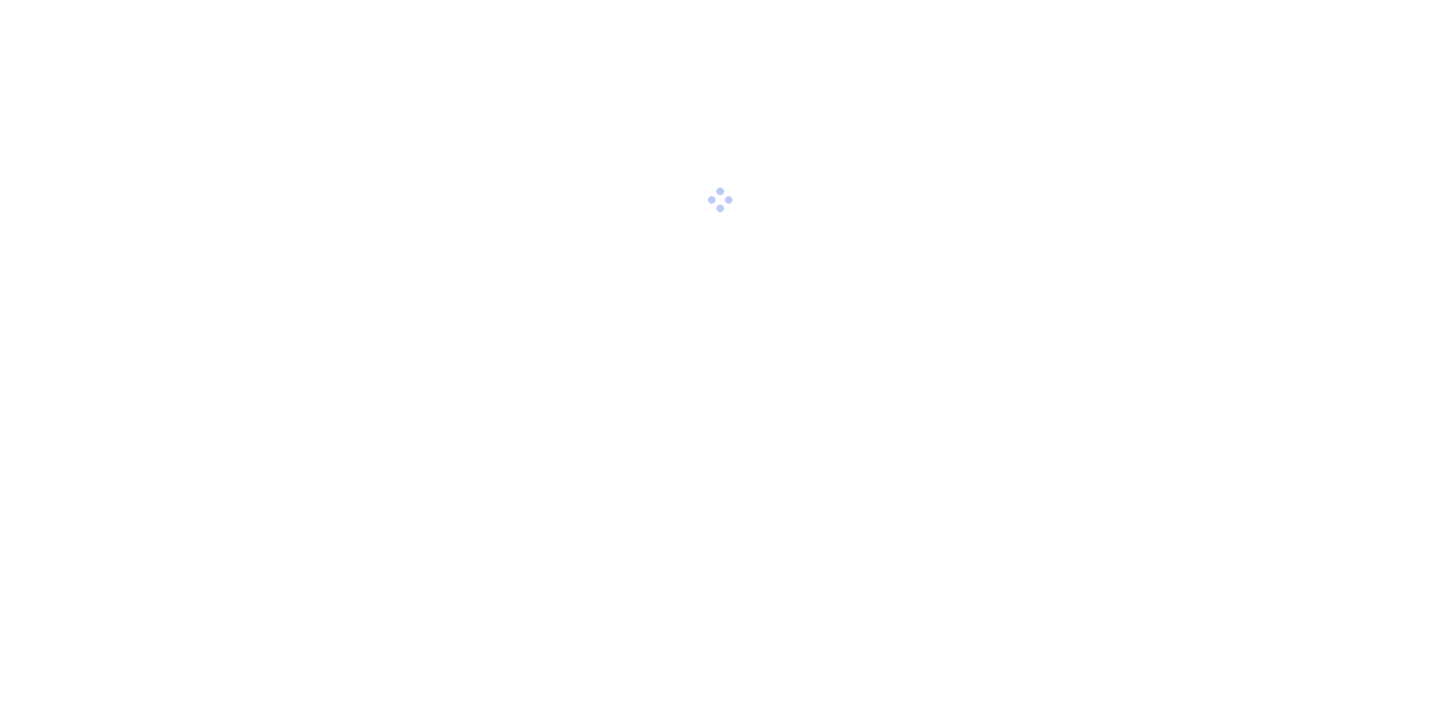 scroll, scrollTop: 0, scrollLeft: 0, axis: both 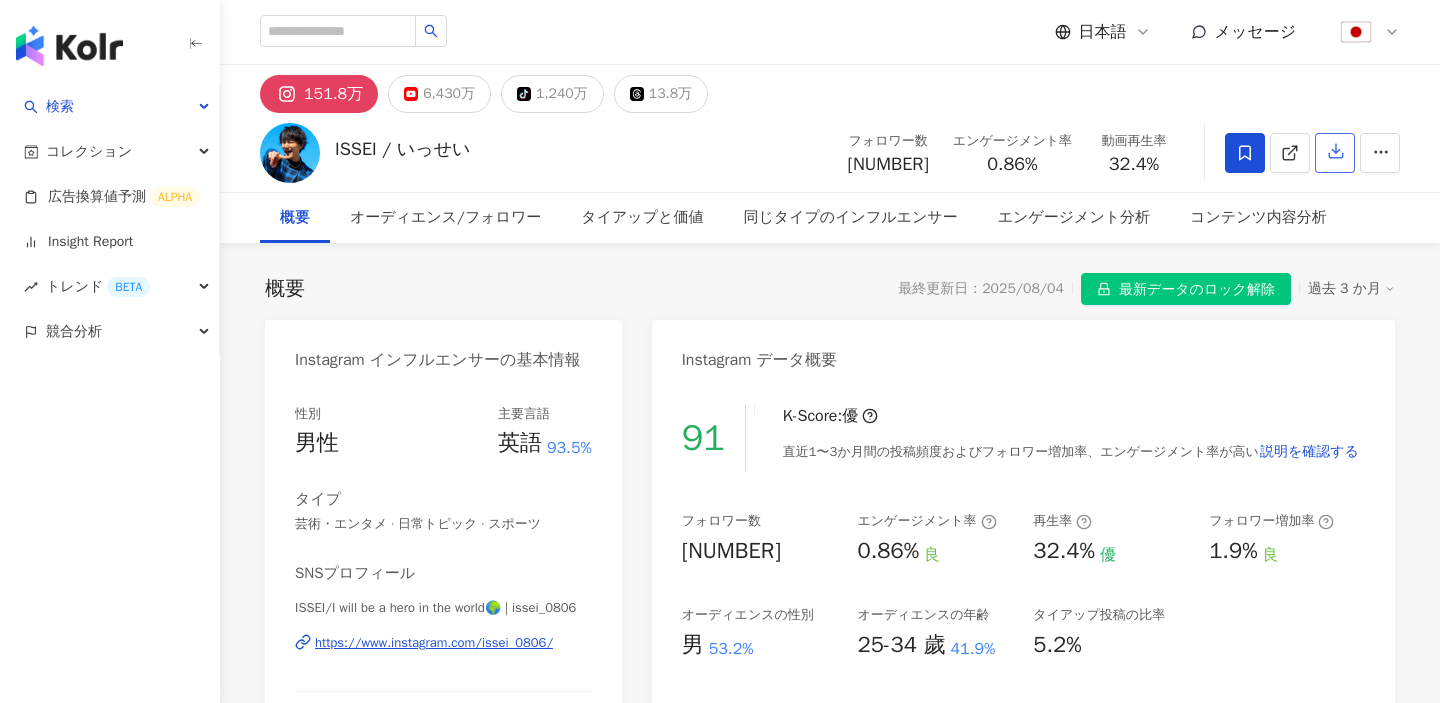 click 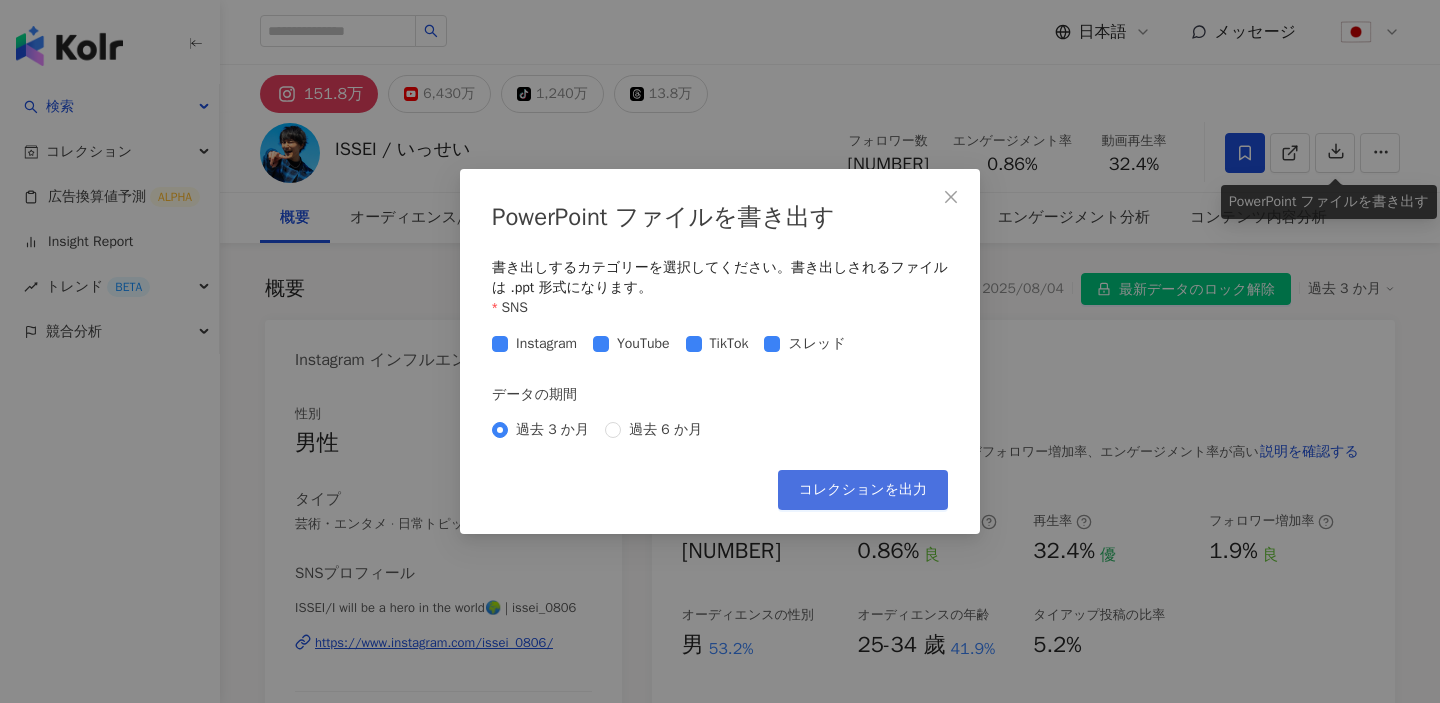 click on "コレクションを出力" at bounding box center [863, 490] 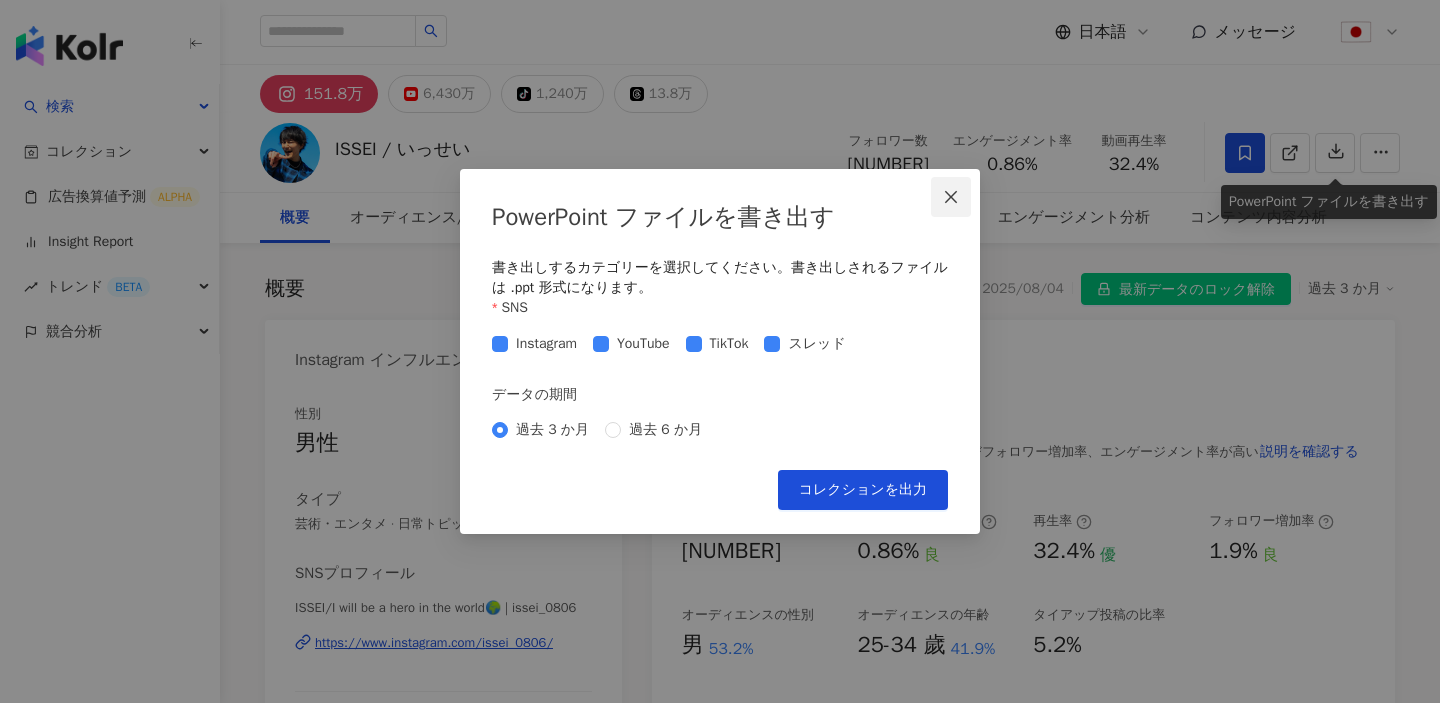 click 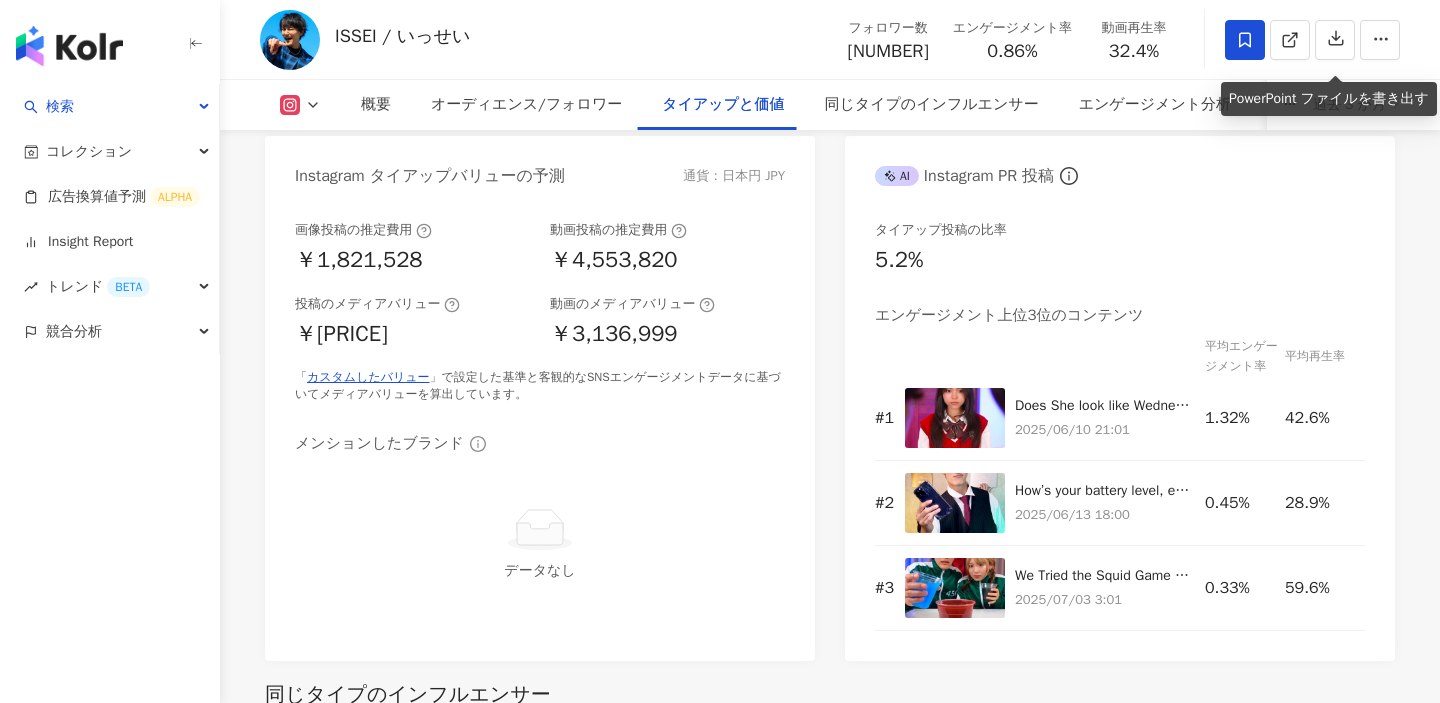 scroll, scrollTop: 2779, scrollLeft: 0, axis: vertical 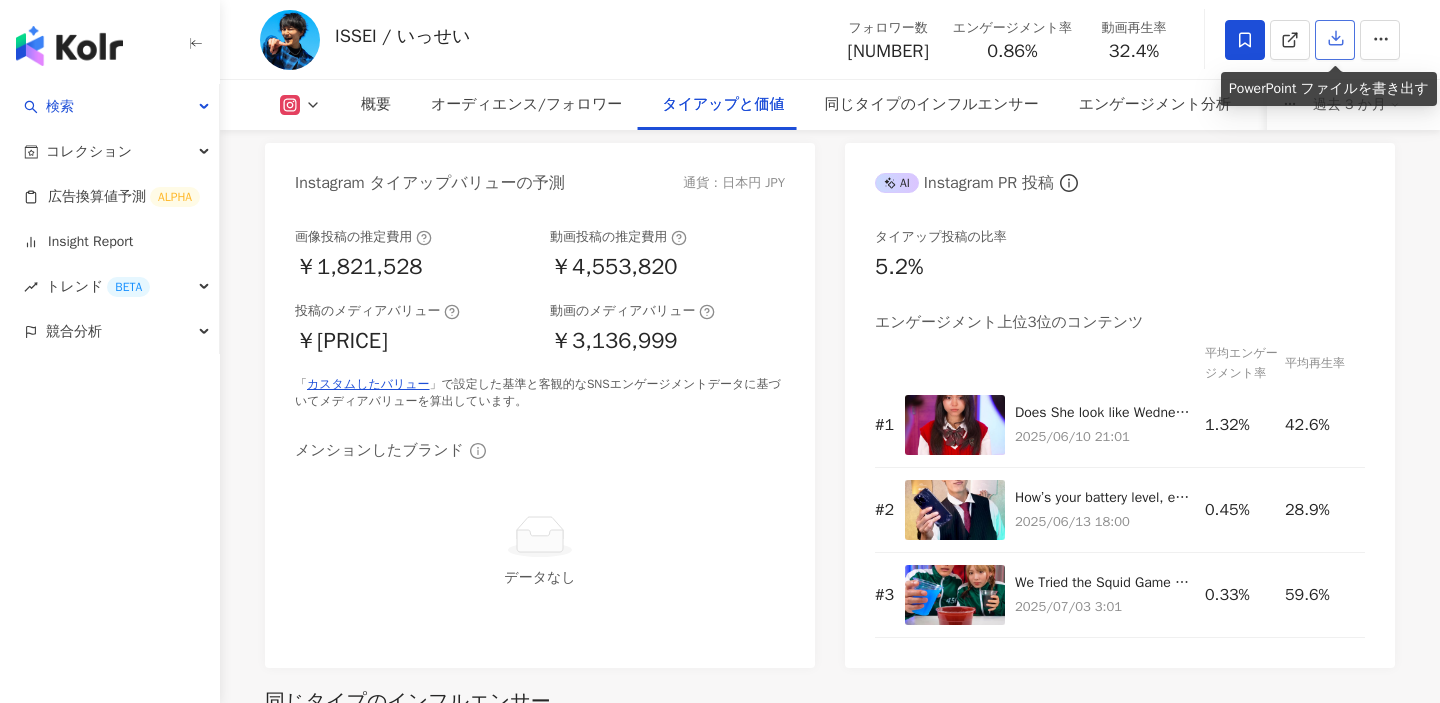 click at bounding box center [1335, 40] 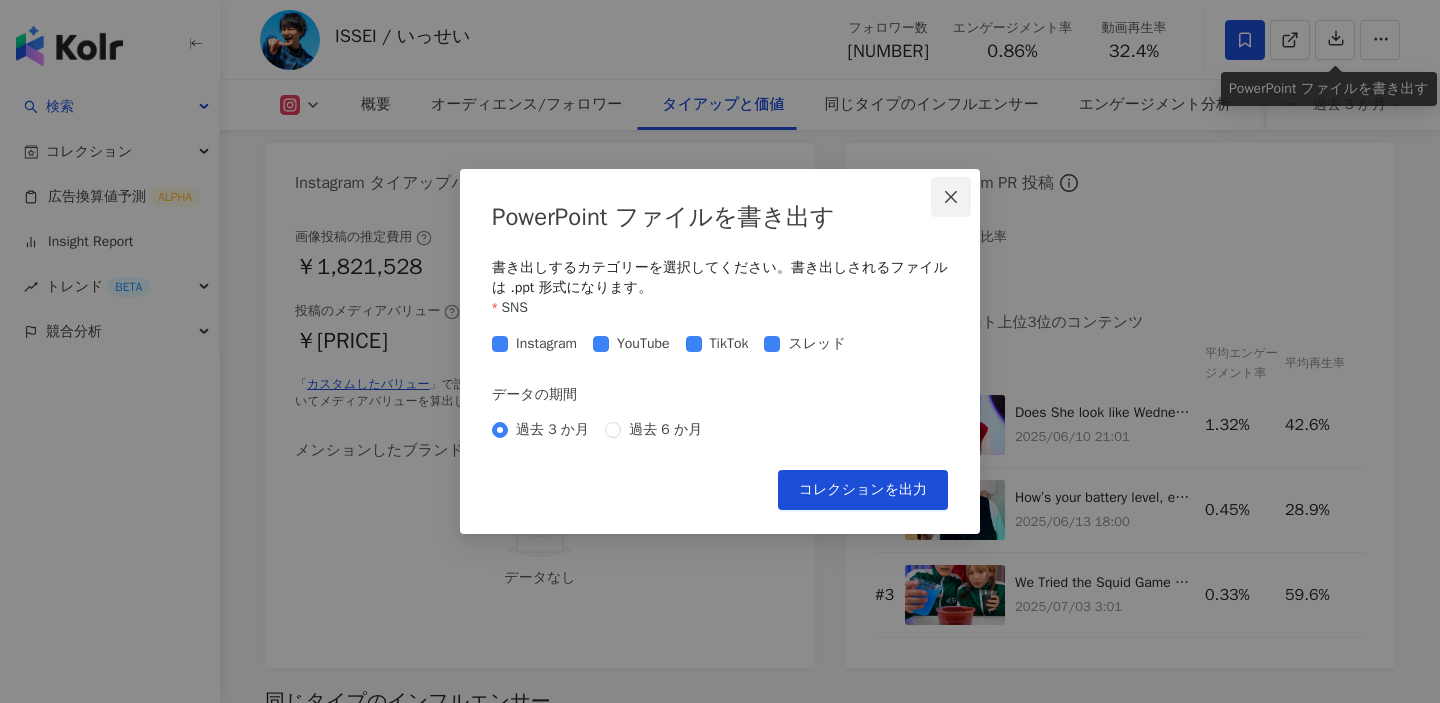 click 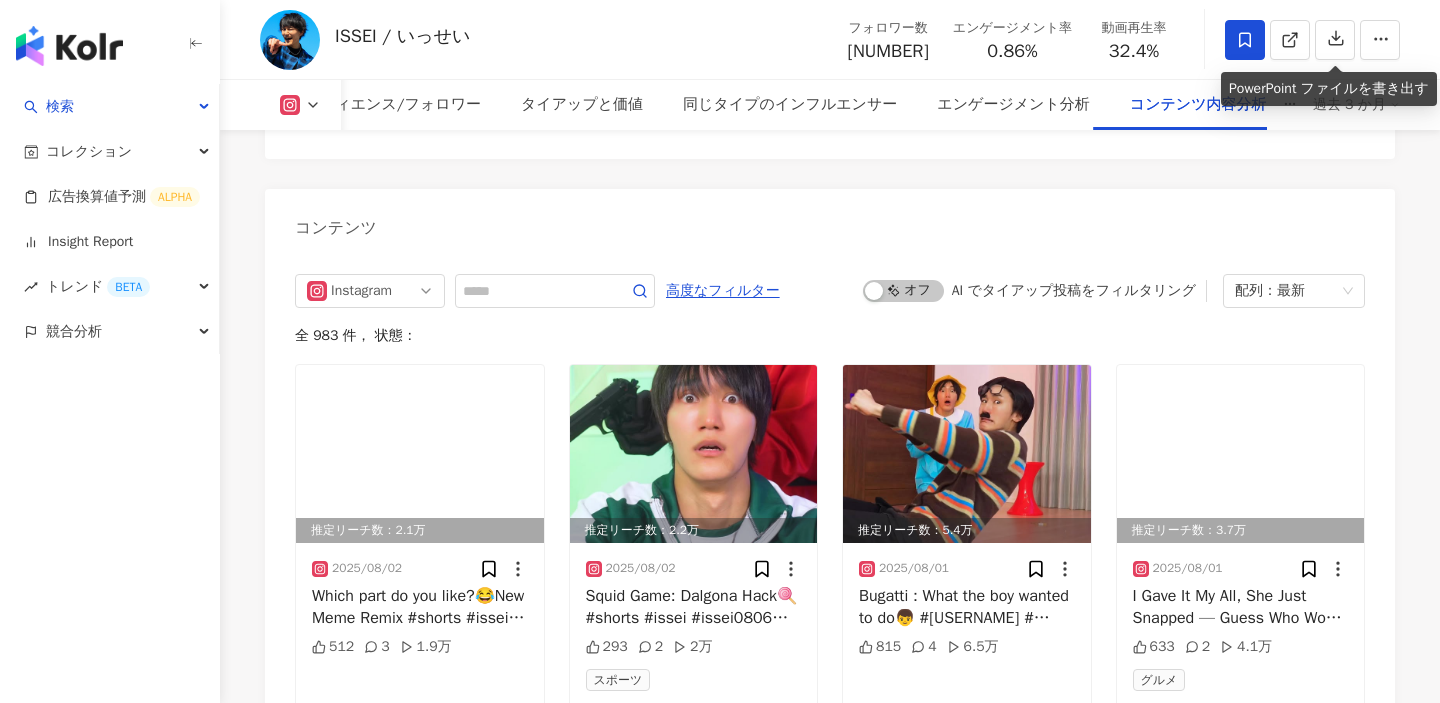 scroll, scrollTop: 6179, scrollLeft: 0, axis: vertical 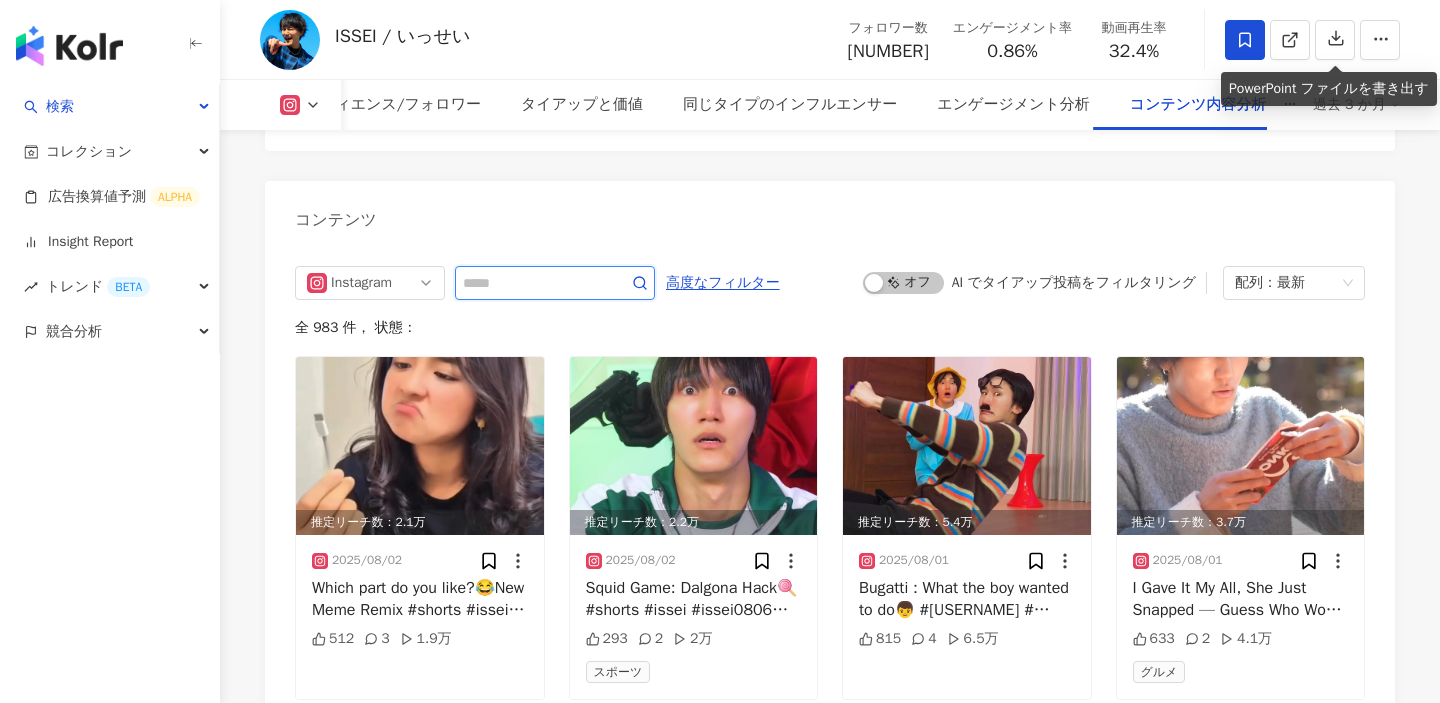 click at bounding box center (533, 283) 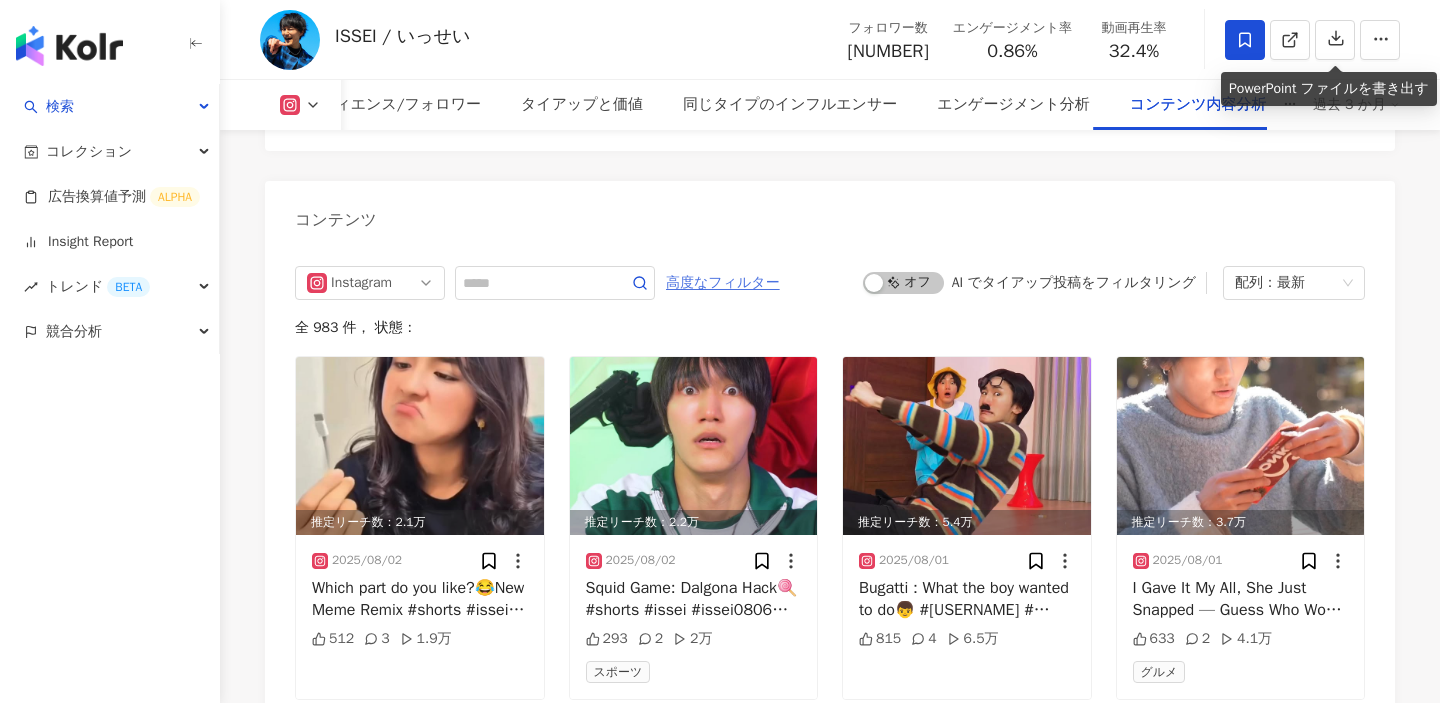 click on "高度なフィルター" at bounding box center [723, 283] 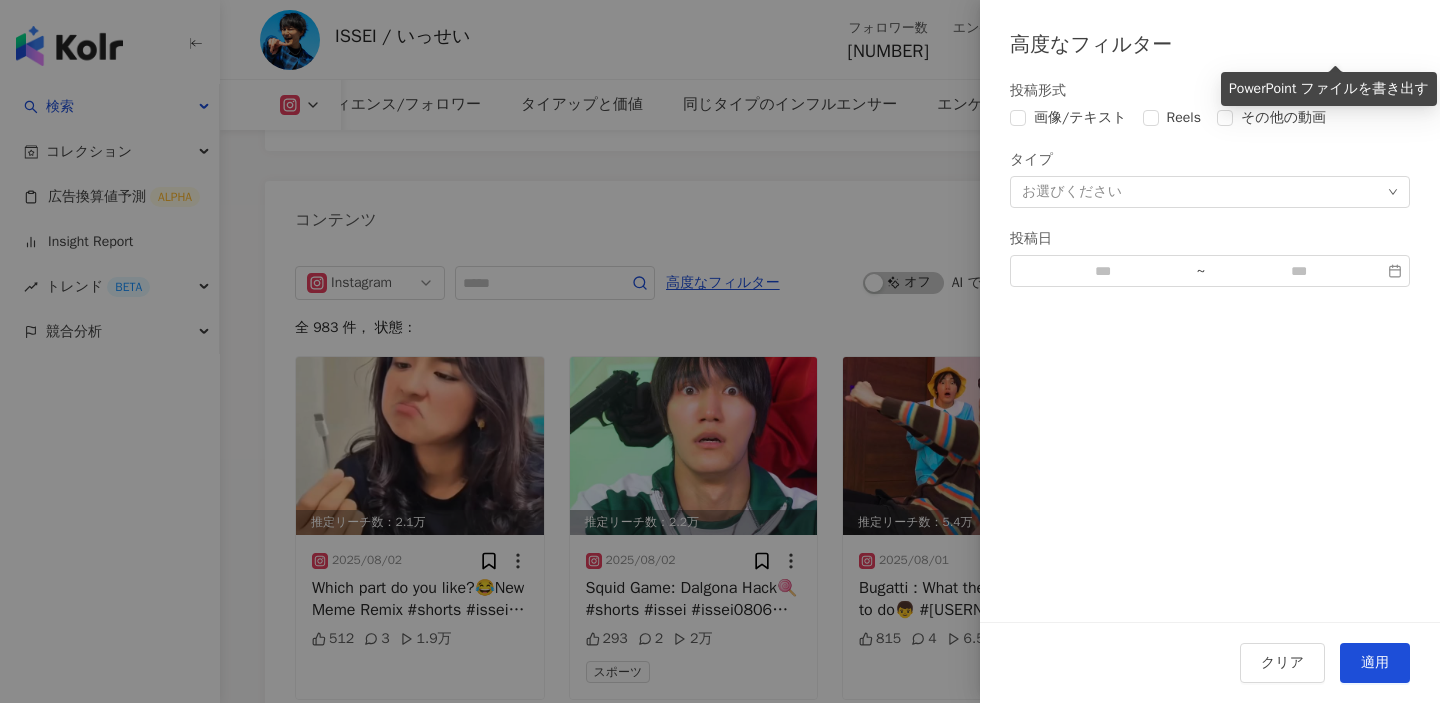 click on "お選びください" at bounding box center [1210, 192] 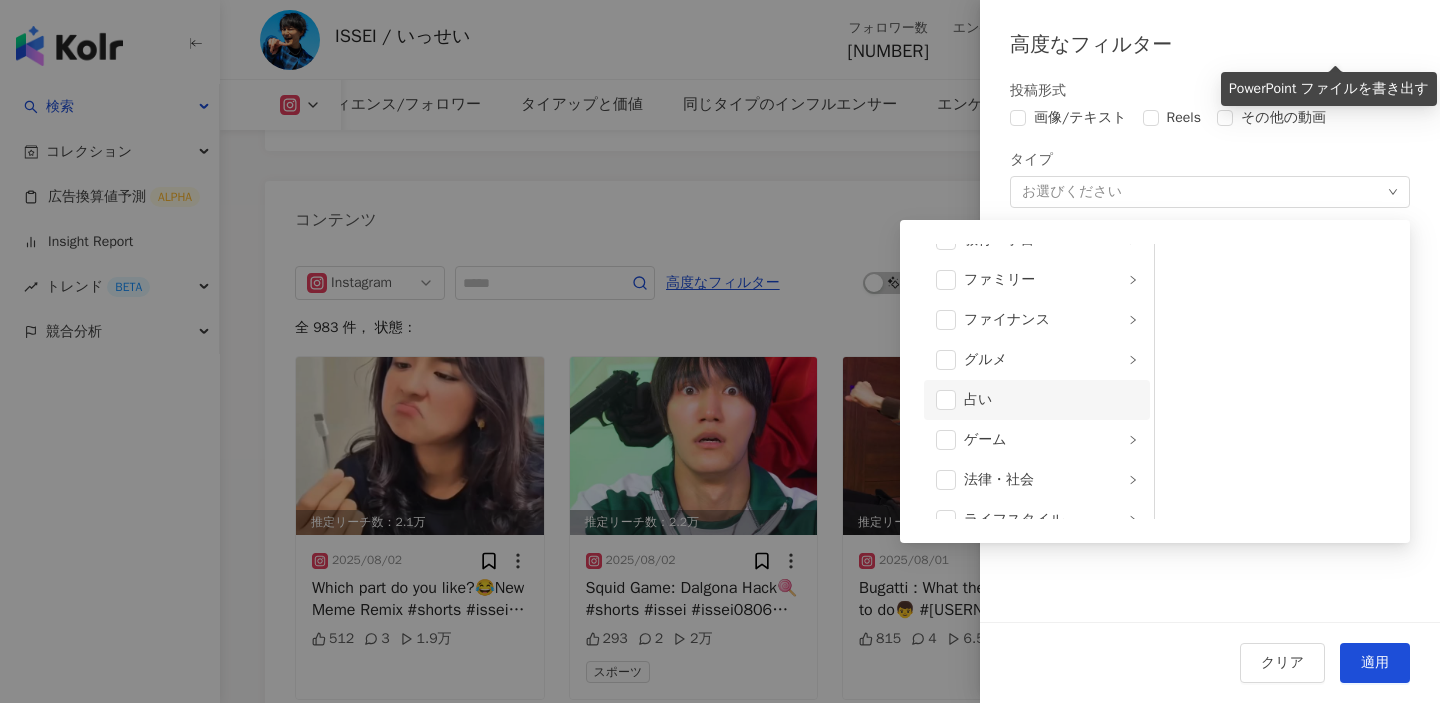 scroll, scrollTop: 85, scrollLeft: 0, axis: vertical 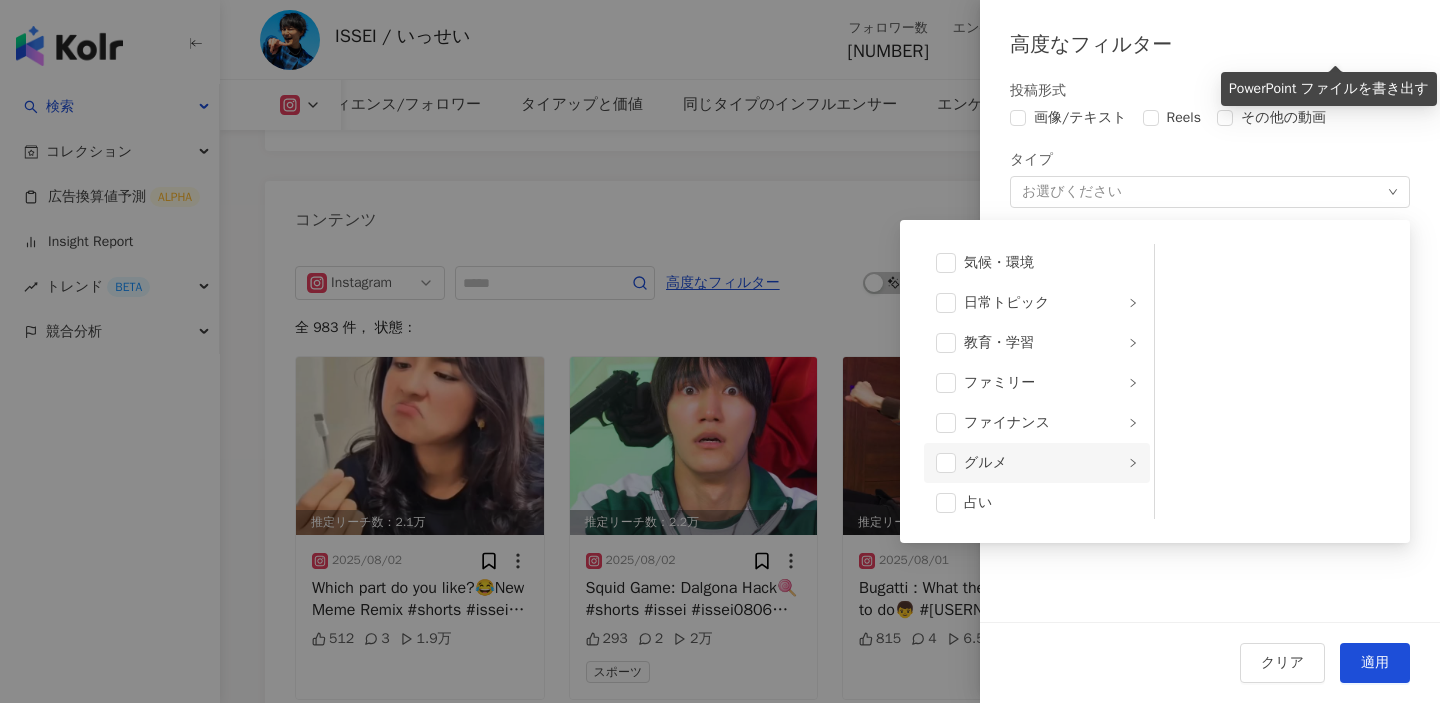 click on "グルメ" at bounding box center (1044, 463) 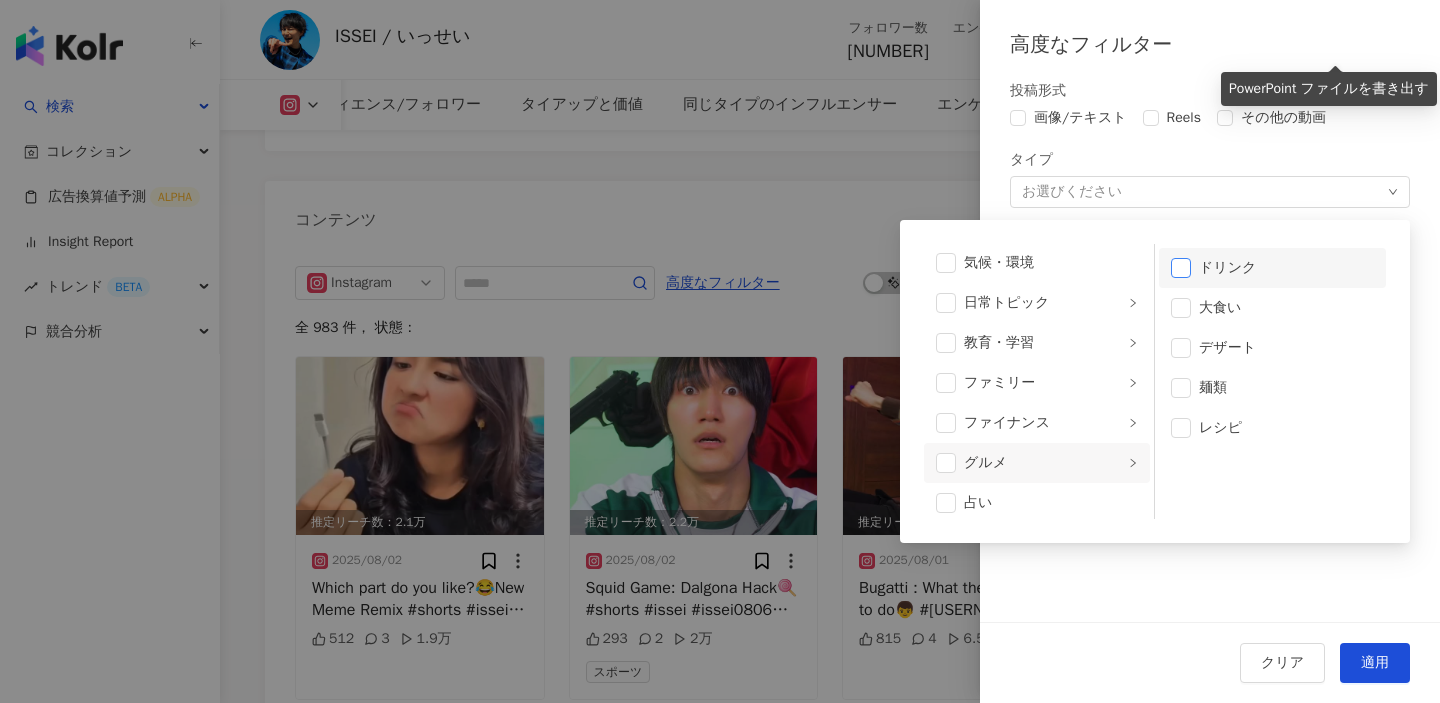 click at bounding box center (1181, 268) 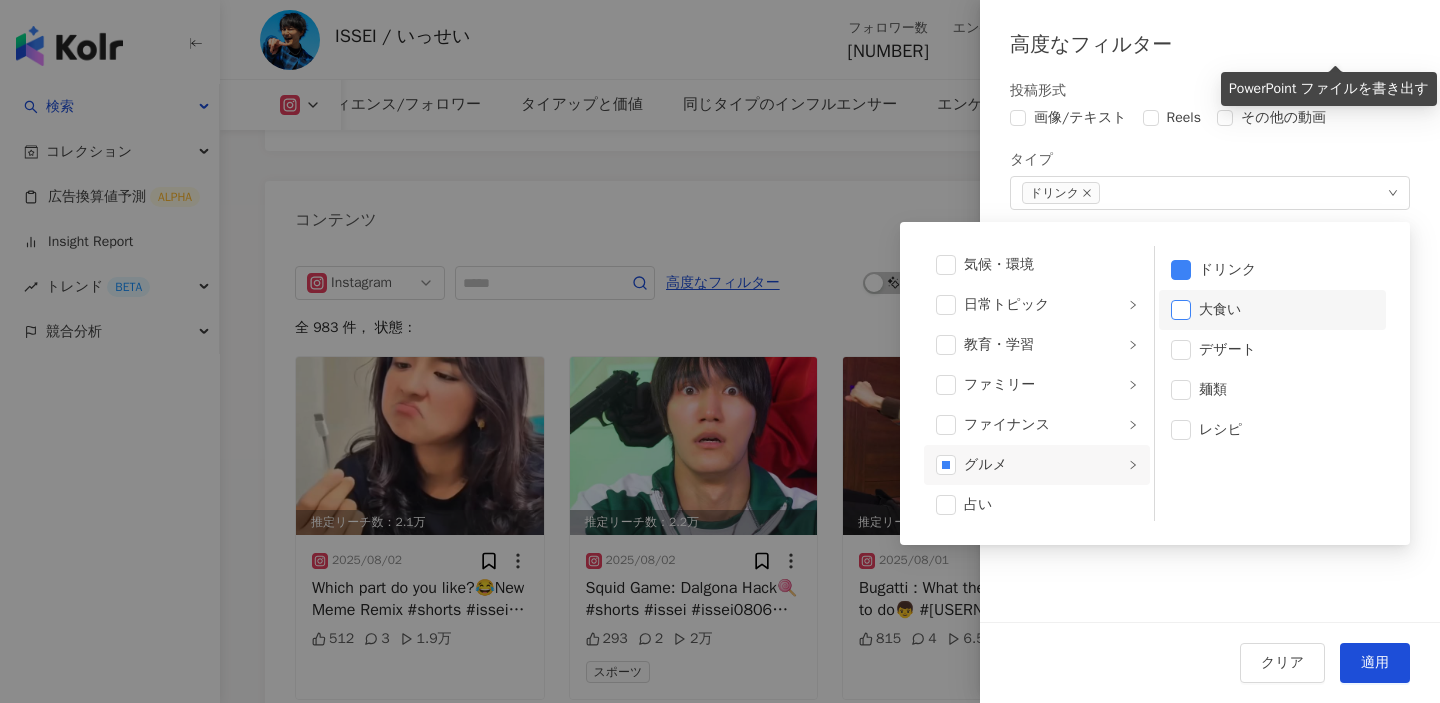 click at bounding box center [1181, 310] 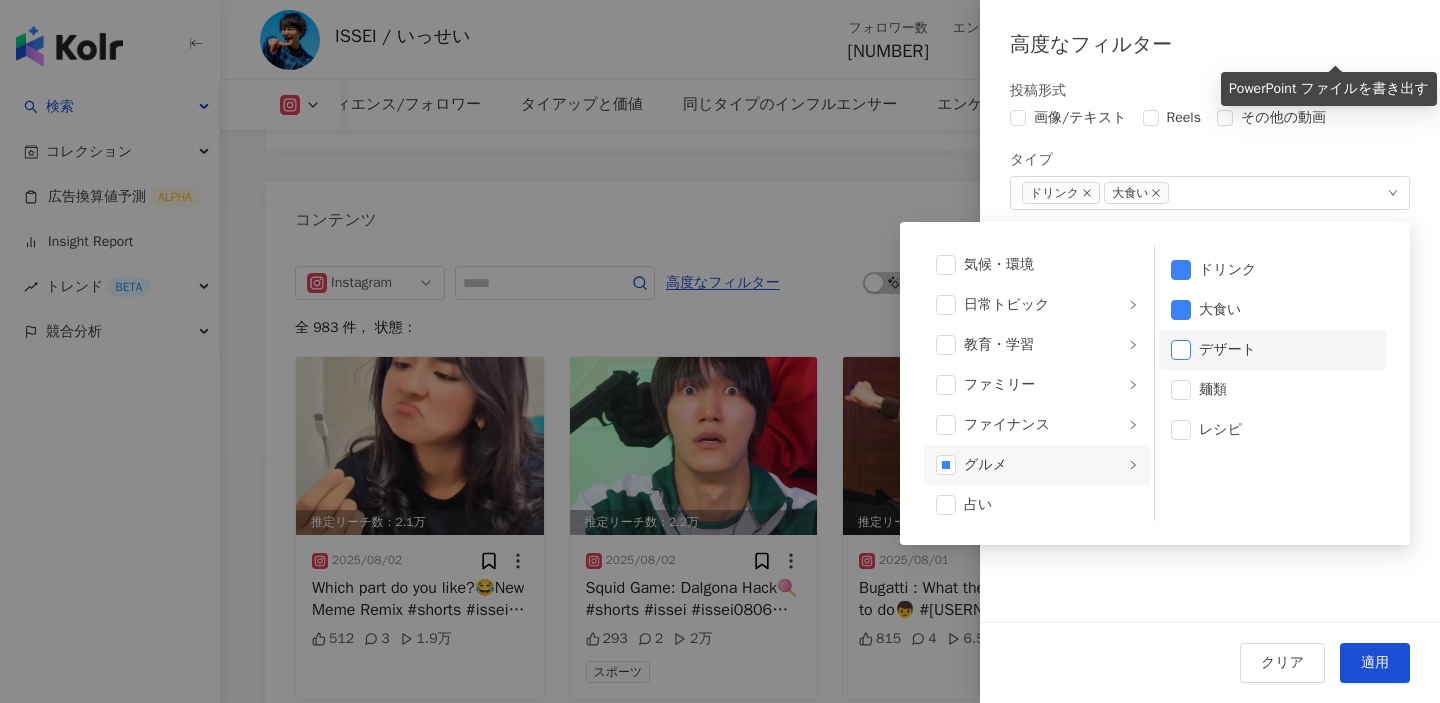 click at bounding box center (1181, 350) 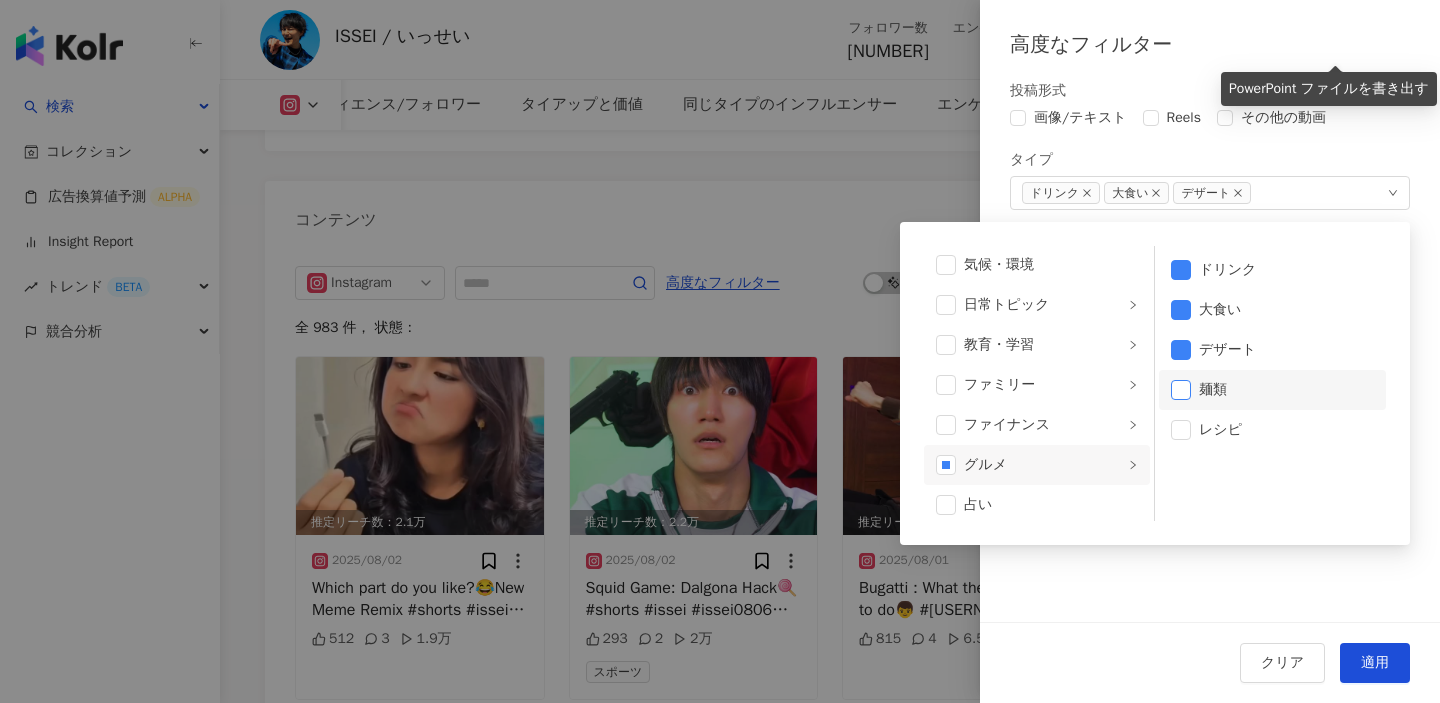 click at bounding box center [1181, 390] 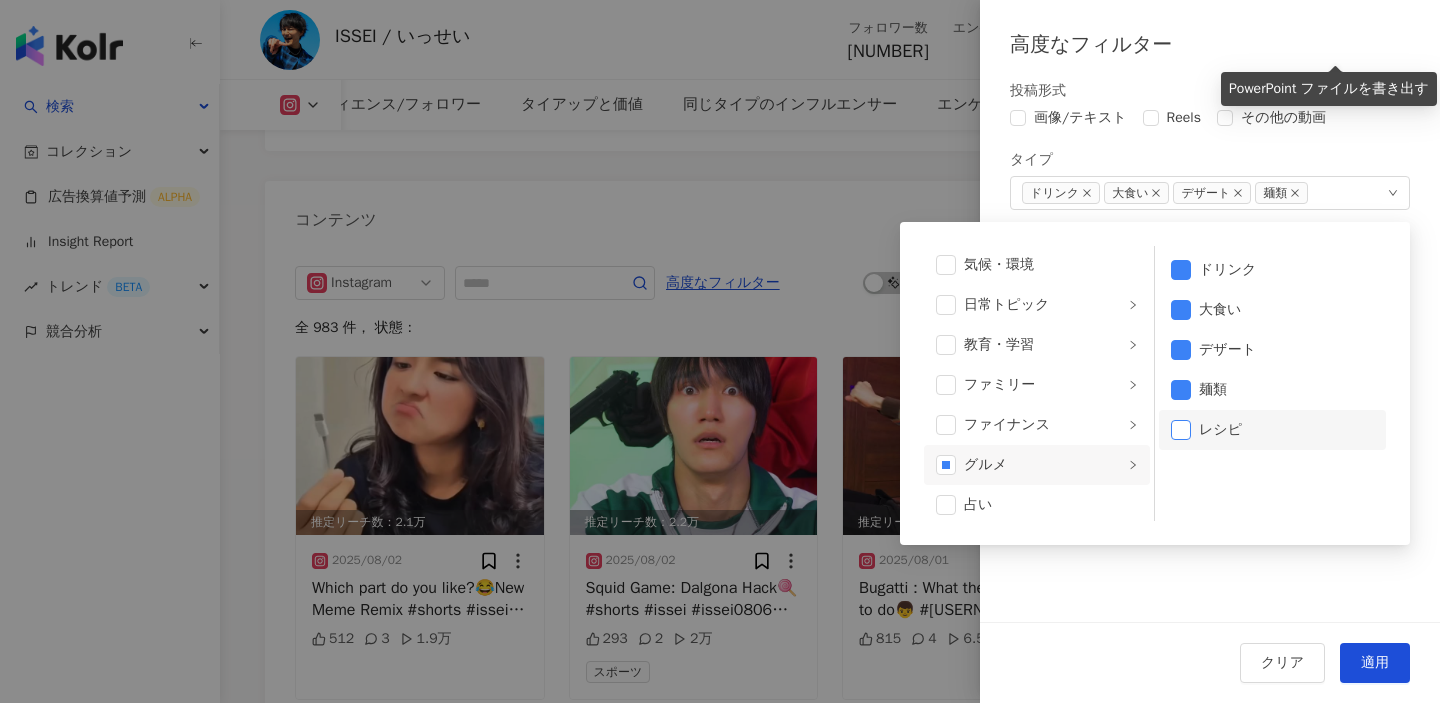 click at bounding box center [1181, 430] 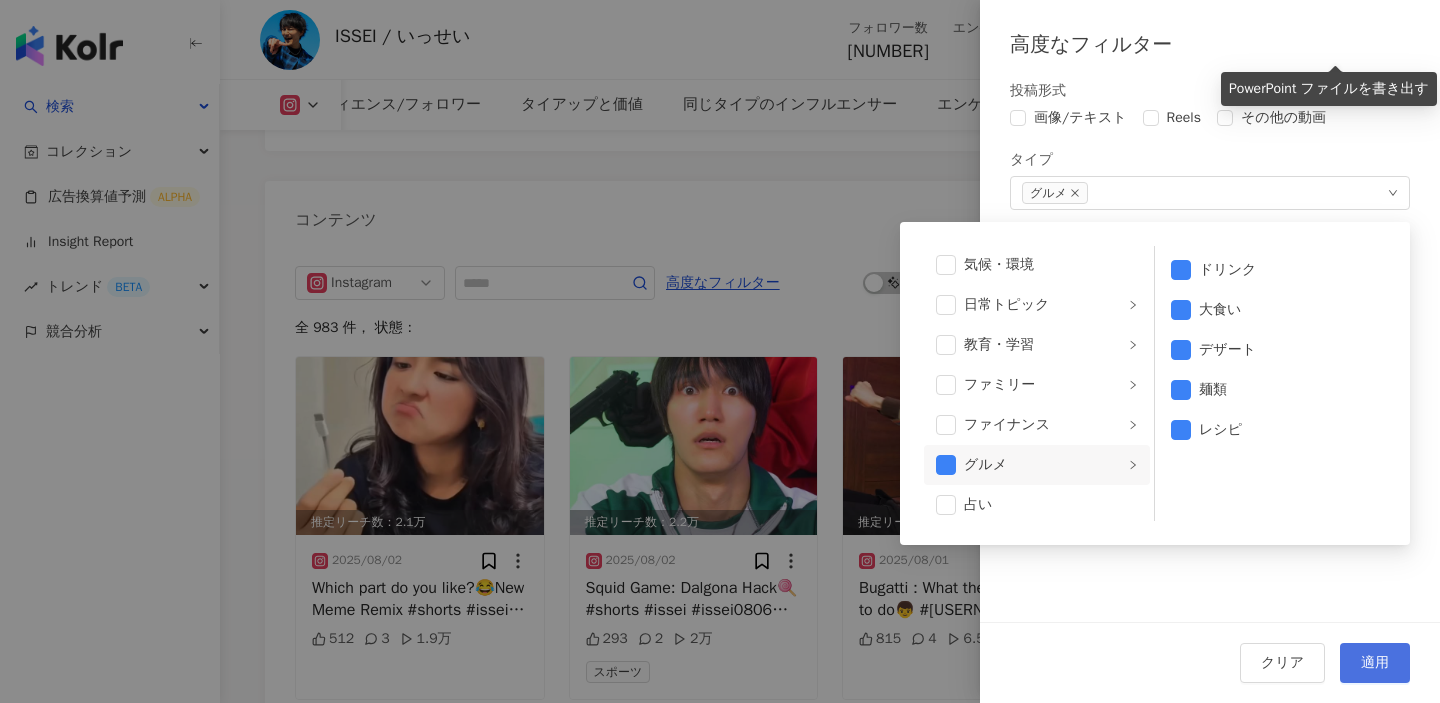 click on "適用" at bounding box center [1375, 663] 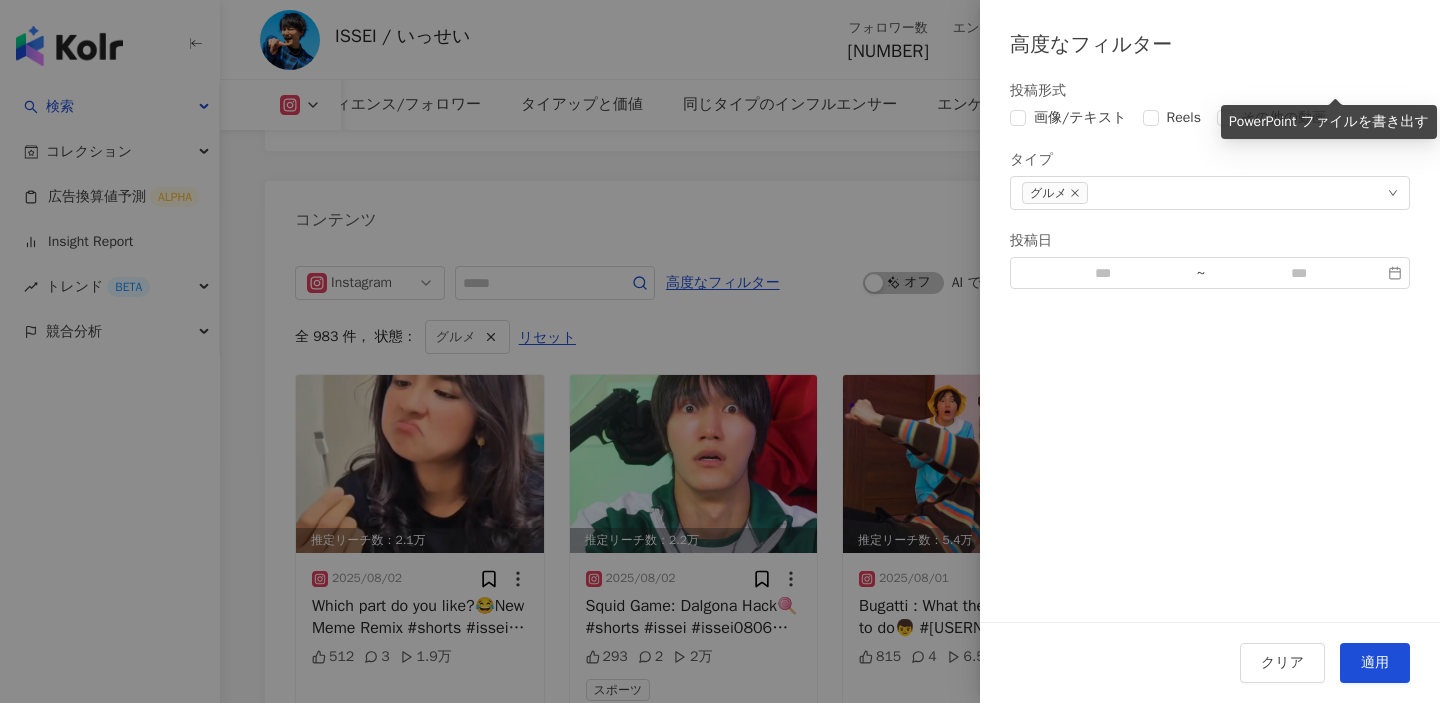 scroll, scrollTop: 6212, scrollLeft: 0, axis: vertical 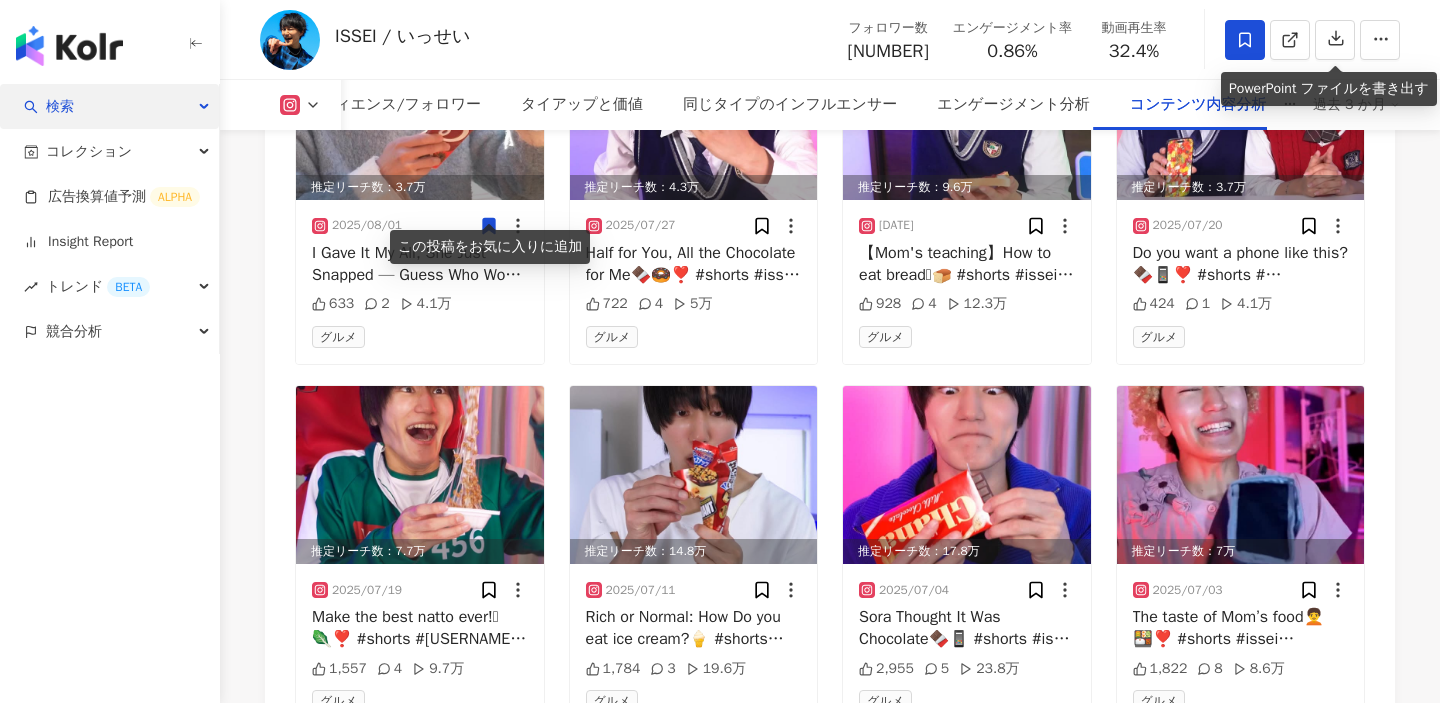 click on "検索" at bounding box center (109, 106) 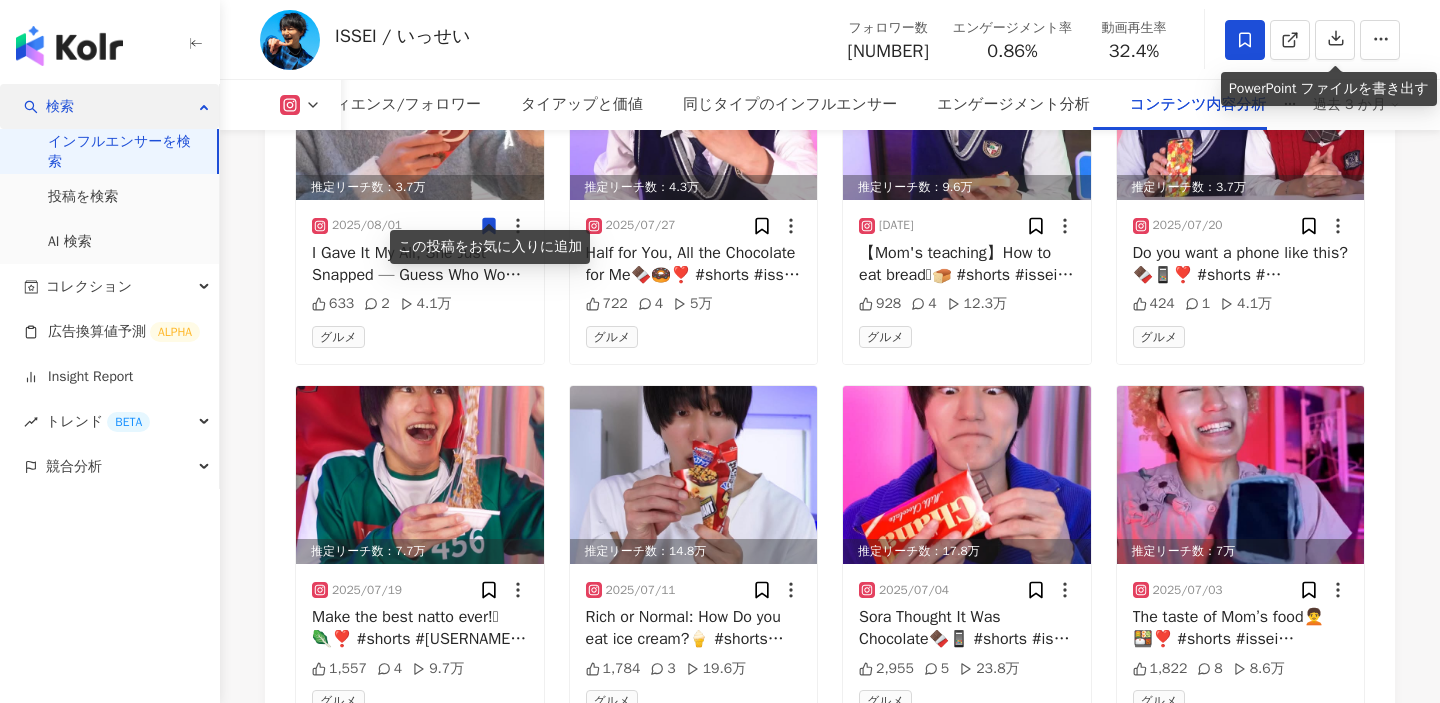click on "検索" at bounding box center (109, 106) 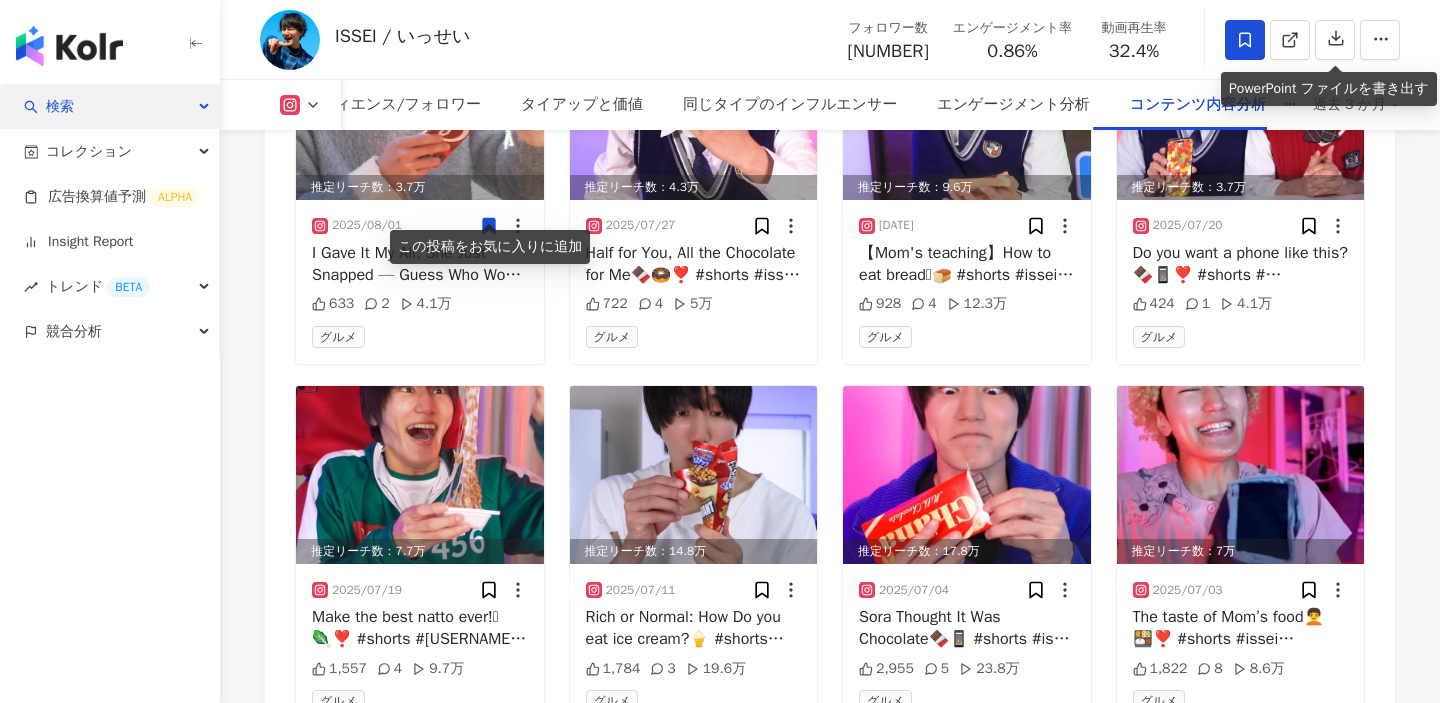 click on "検索" at bounding box center (109, 106) 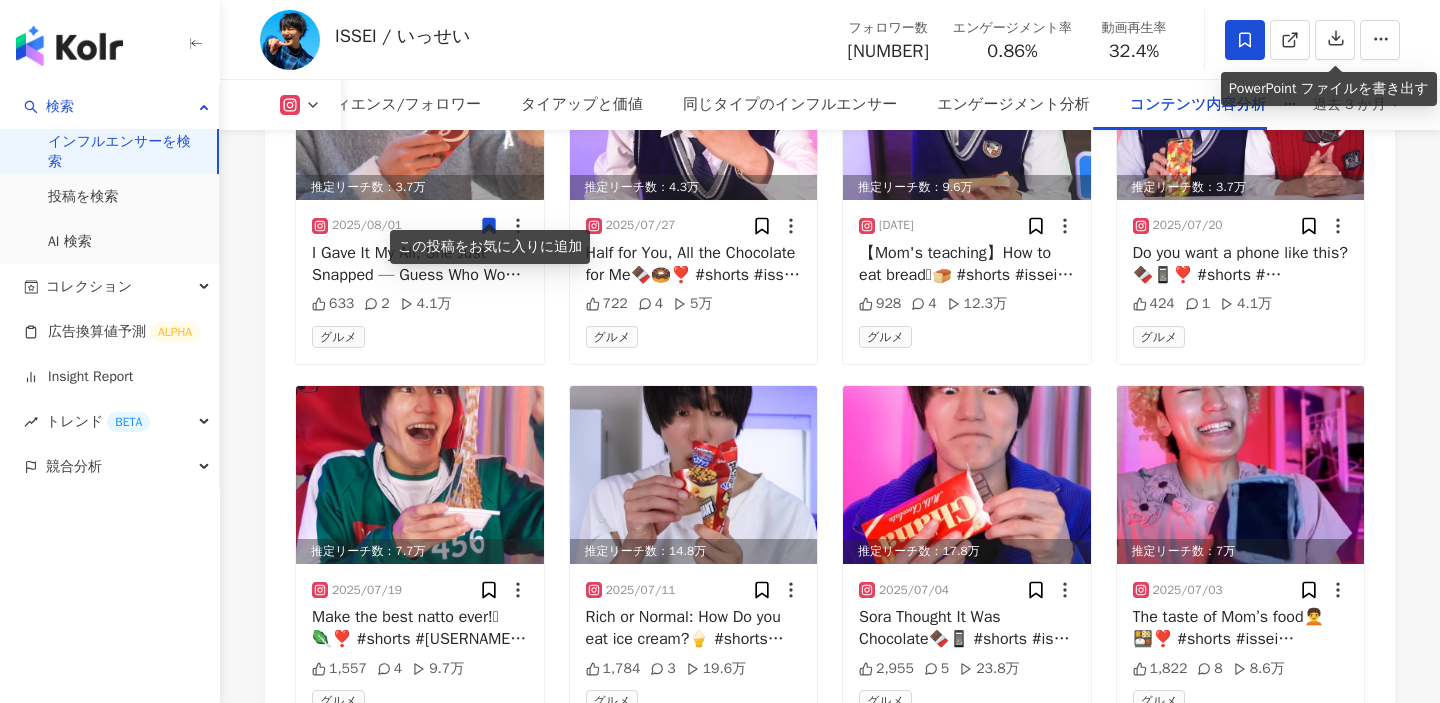 click on "インフルエンサーを検索" at bounding box center [124, 151] 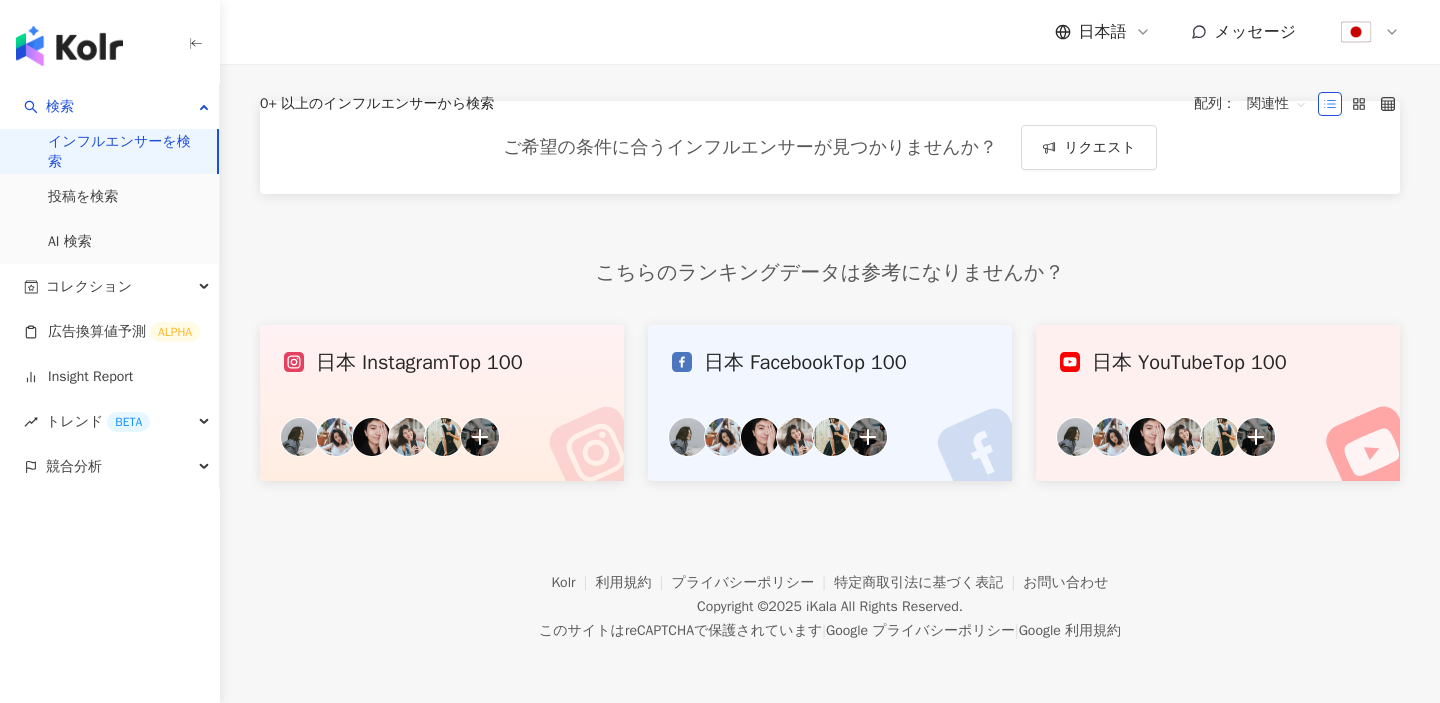 scroll, scrollTop: 0, scrollLeft: 0, axis: both 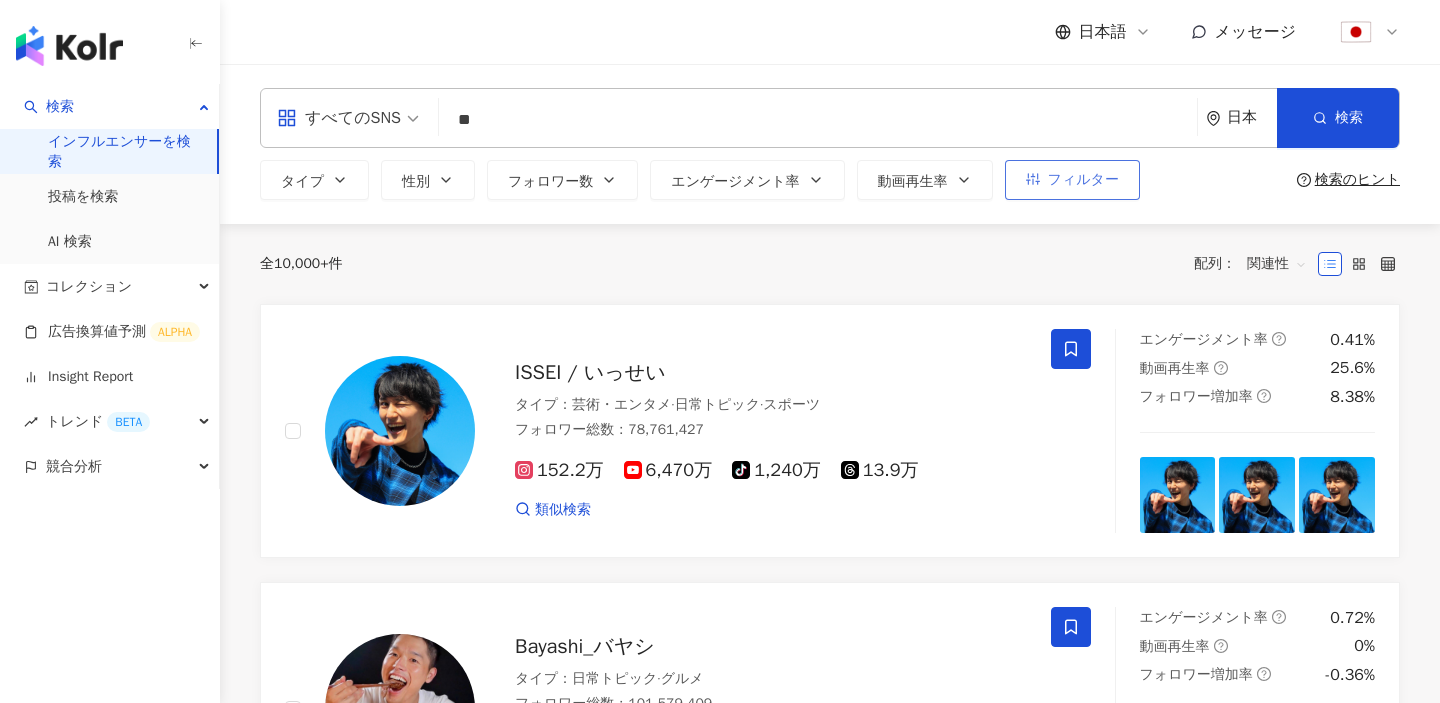 type on "**" 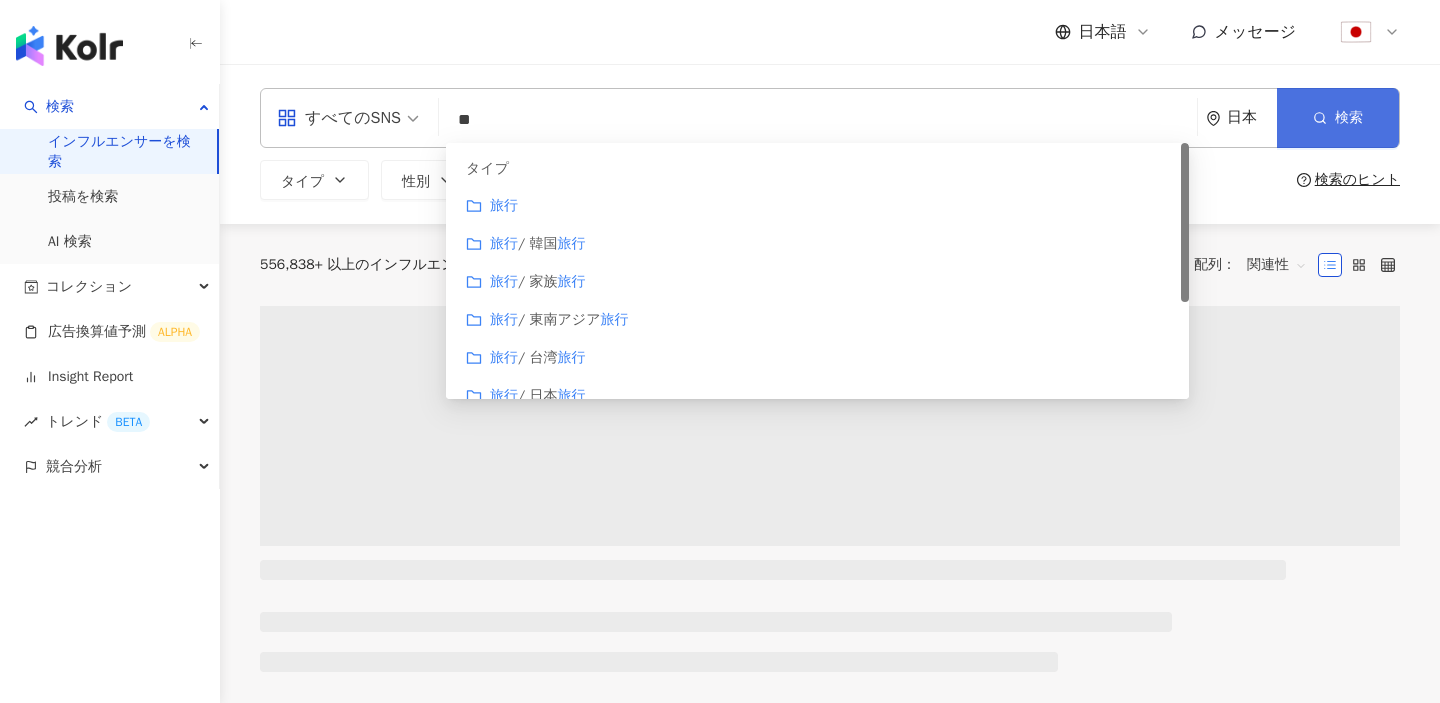 click on "検索" at bounding box center (1338, 118) 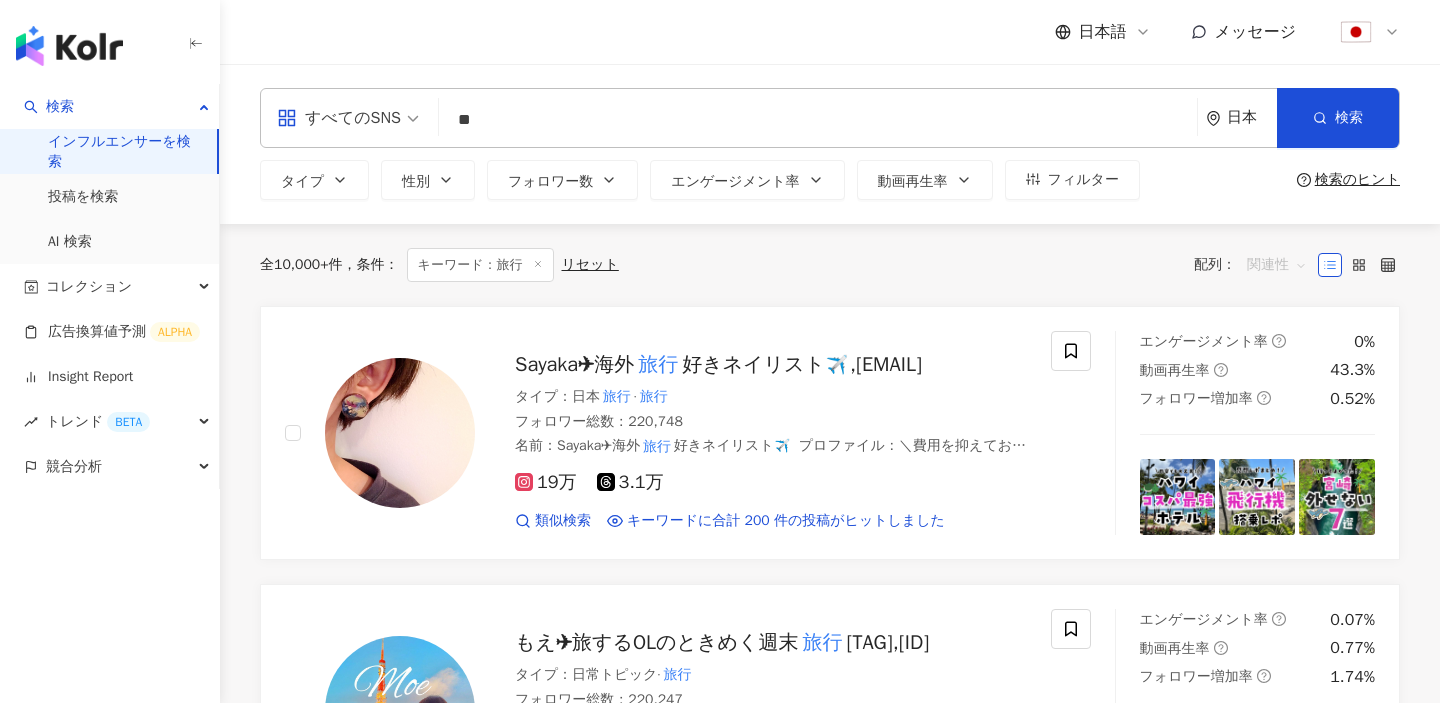 click on "関連性" at bounding box center (1277, 265) 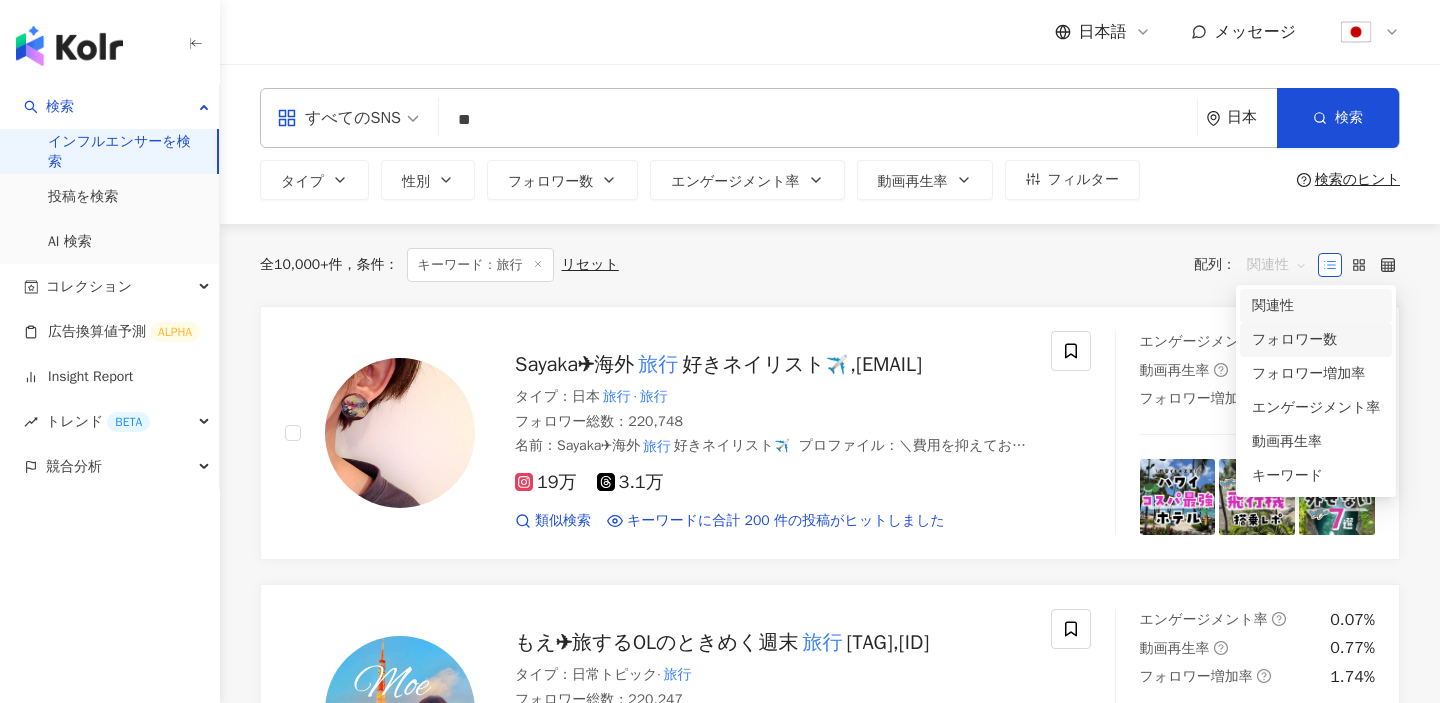 click on "フォロワー数" at bounding box center [1316, 340] 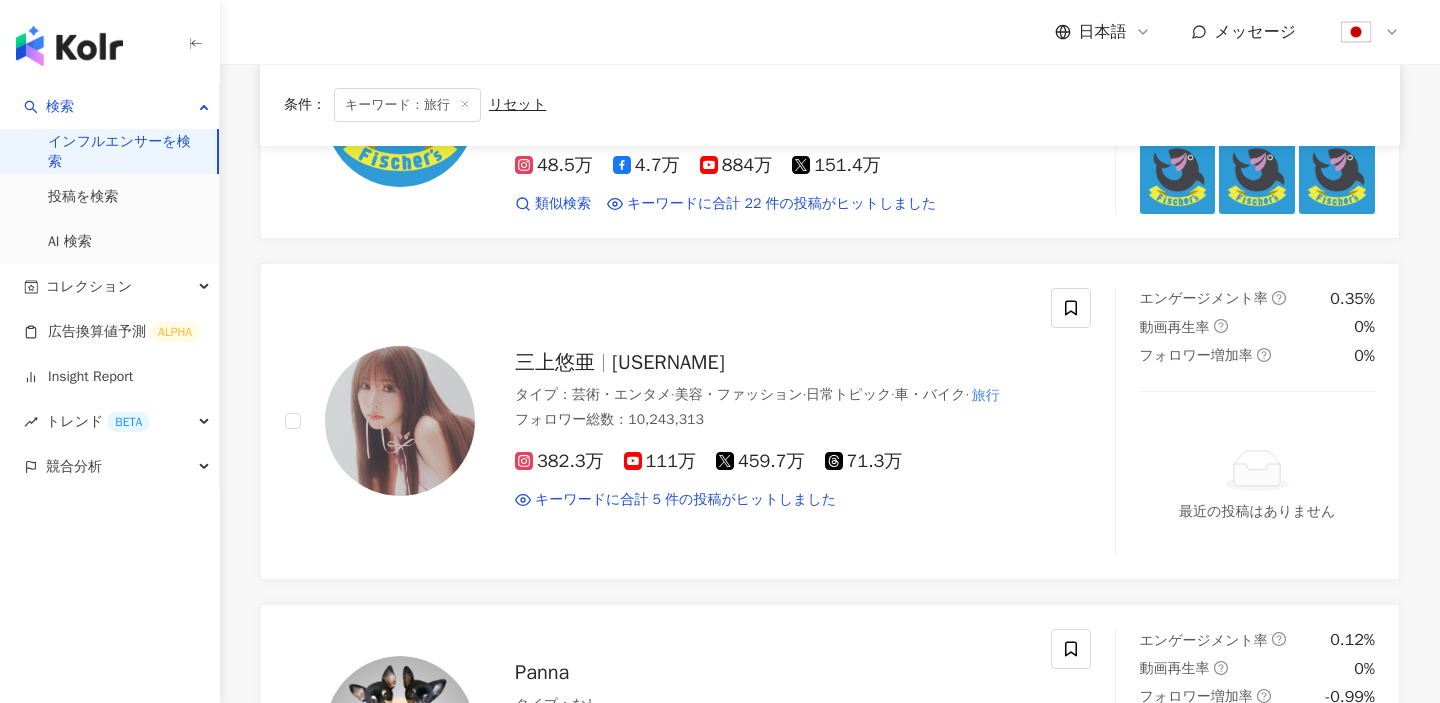 scroll, scrollTop: 0, scrollLeft: 0, axis: both 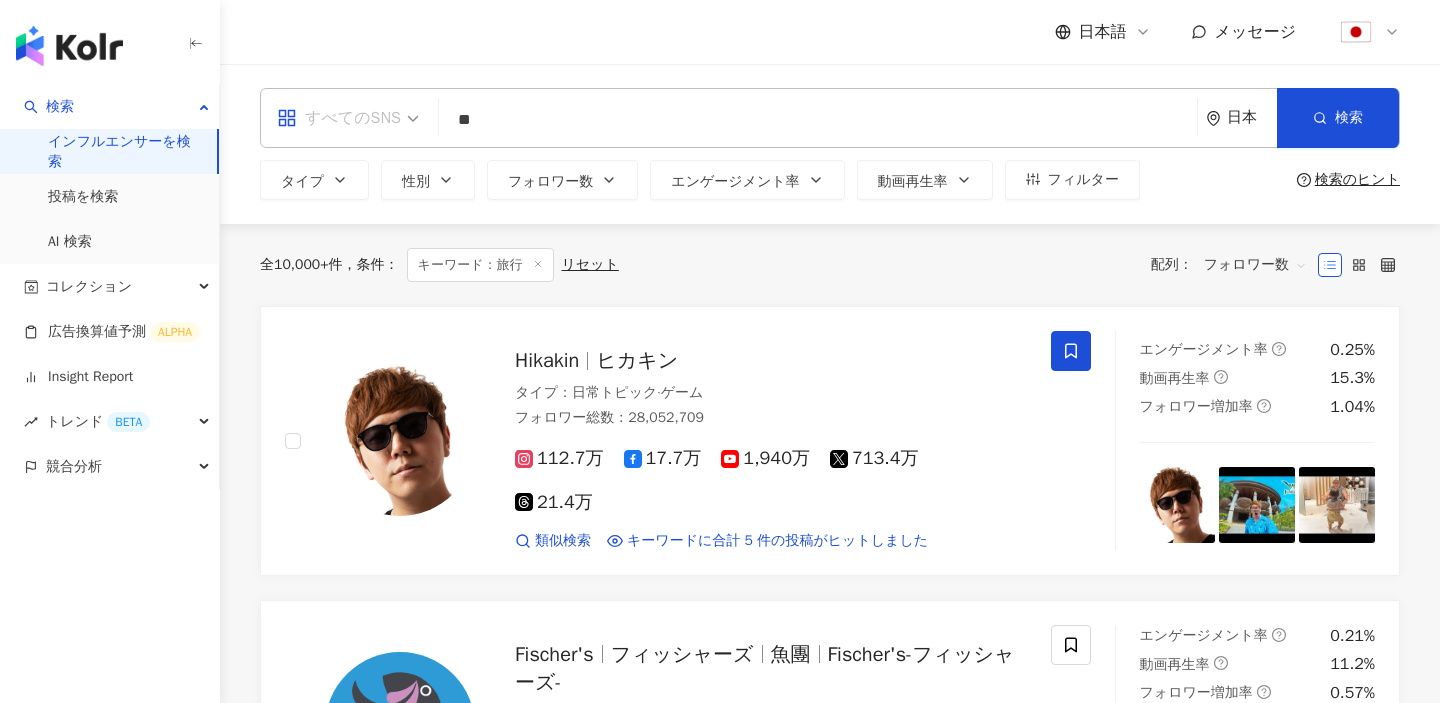 click on "すべてのSNS" at bounding box center (339, 118) 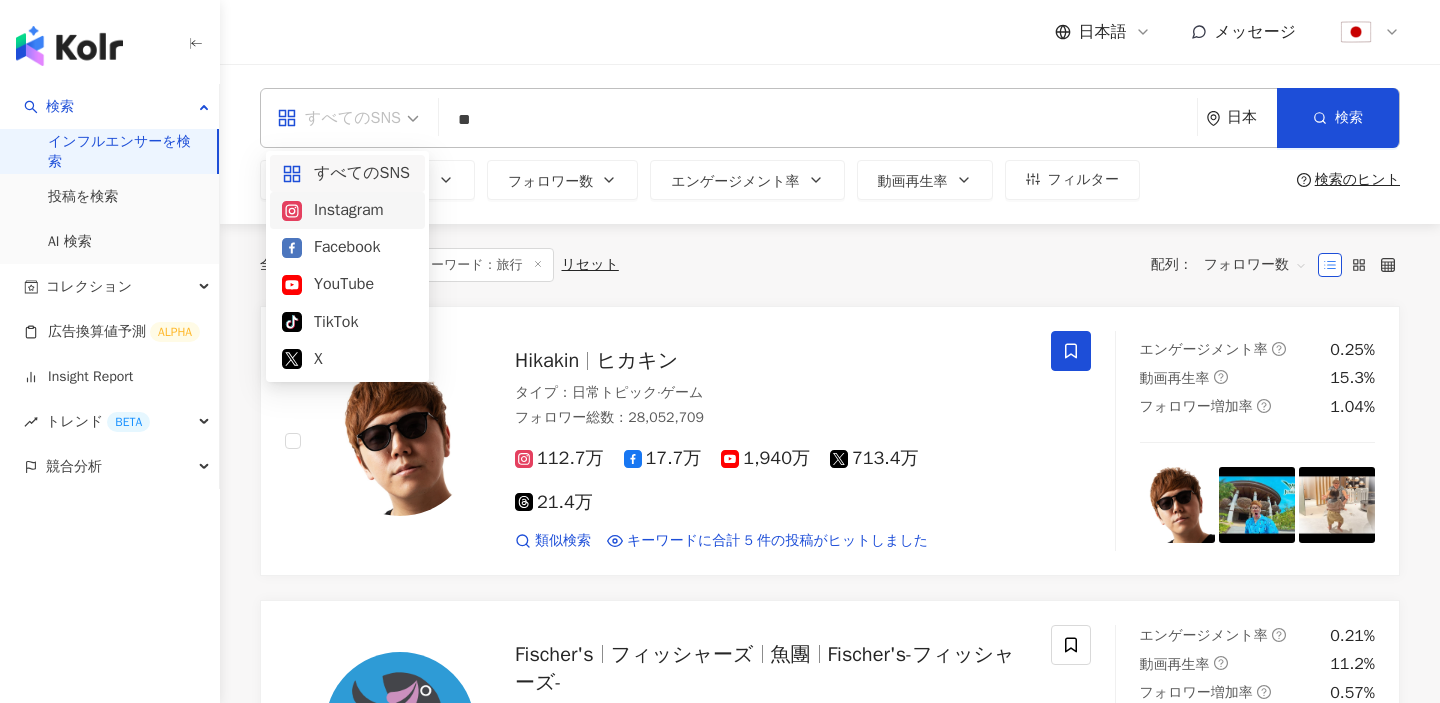 click on "Instagram" at bounding box center (347, 210) 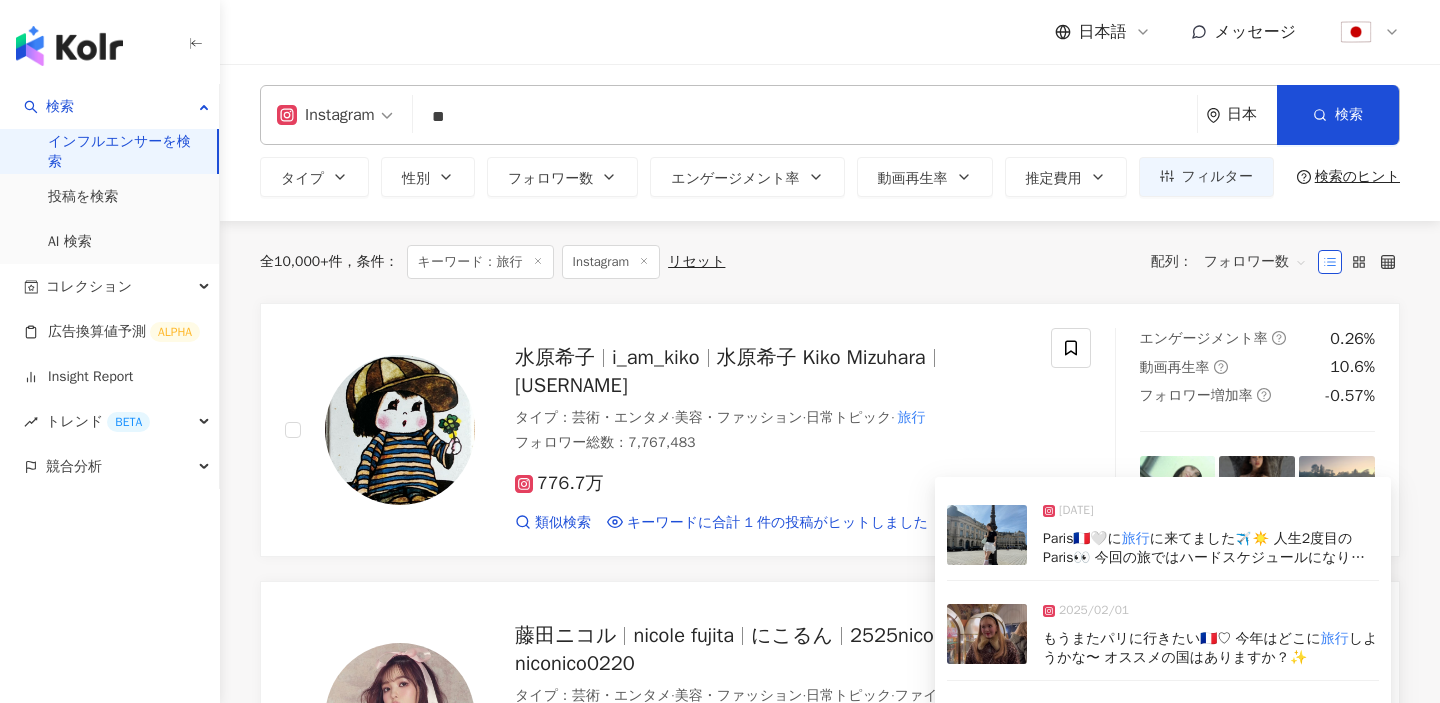 scroll, scrollTop: 0, scrollLeft: 0, axis: both 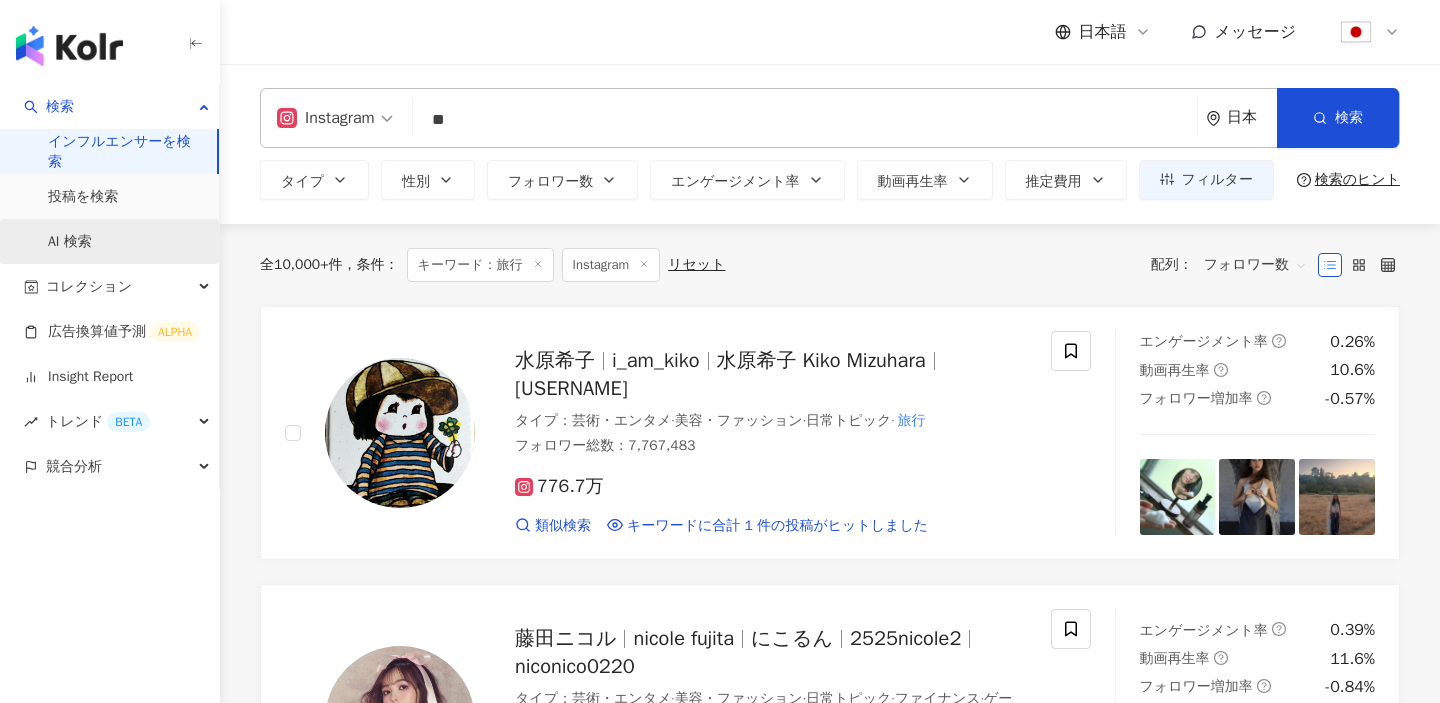 click on "AI 検索" at bounding box center [70, 242] 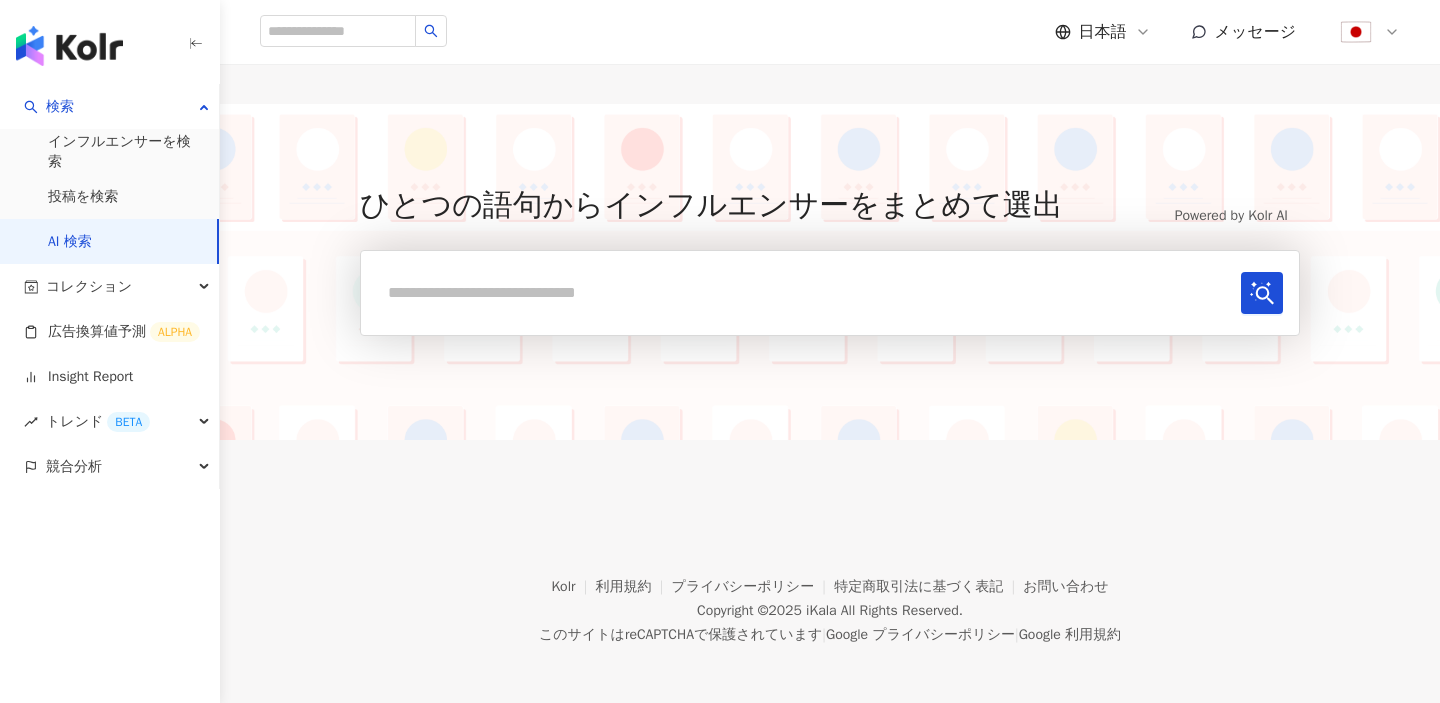 click at bounding box center [805, 292] 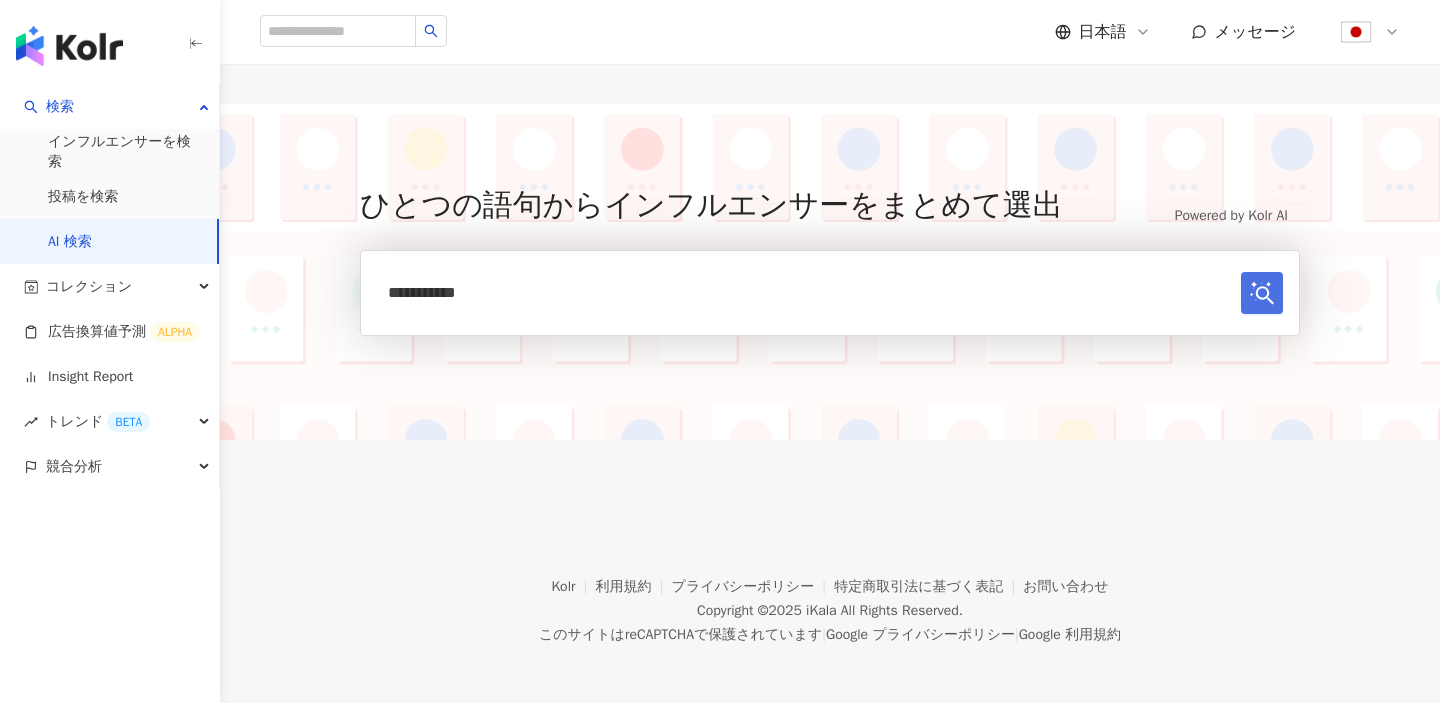 type on "**********" 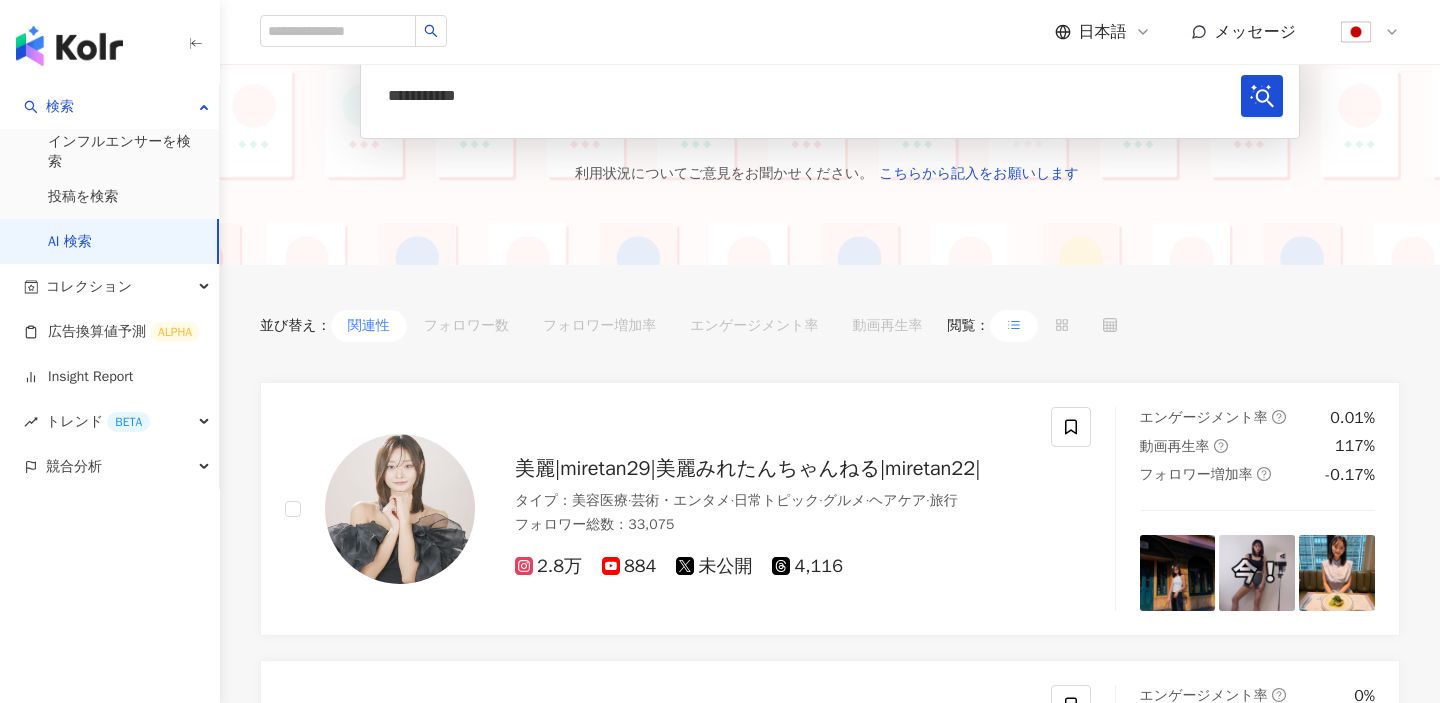 scroll, scrollTop: 220, scrollLeft: 0, axis: vertical 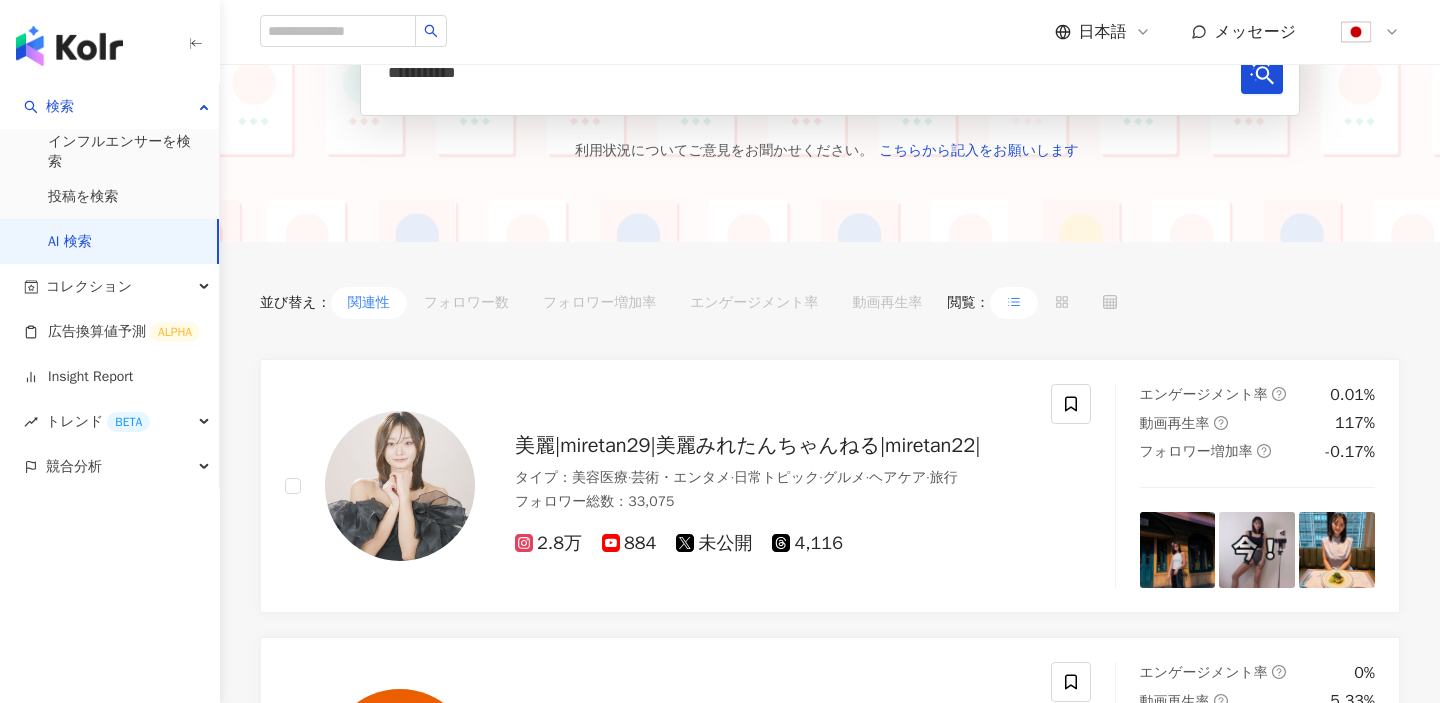 click on "関連性" at bounding box center [369, 303] 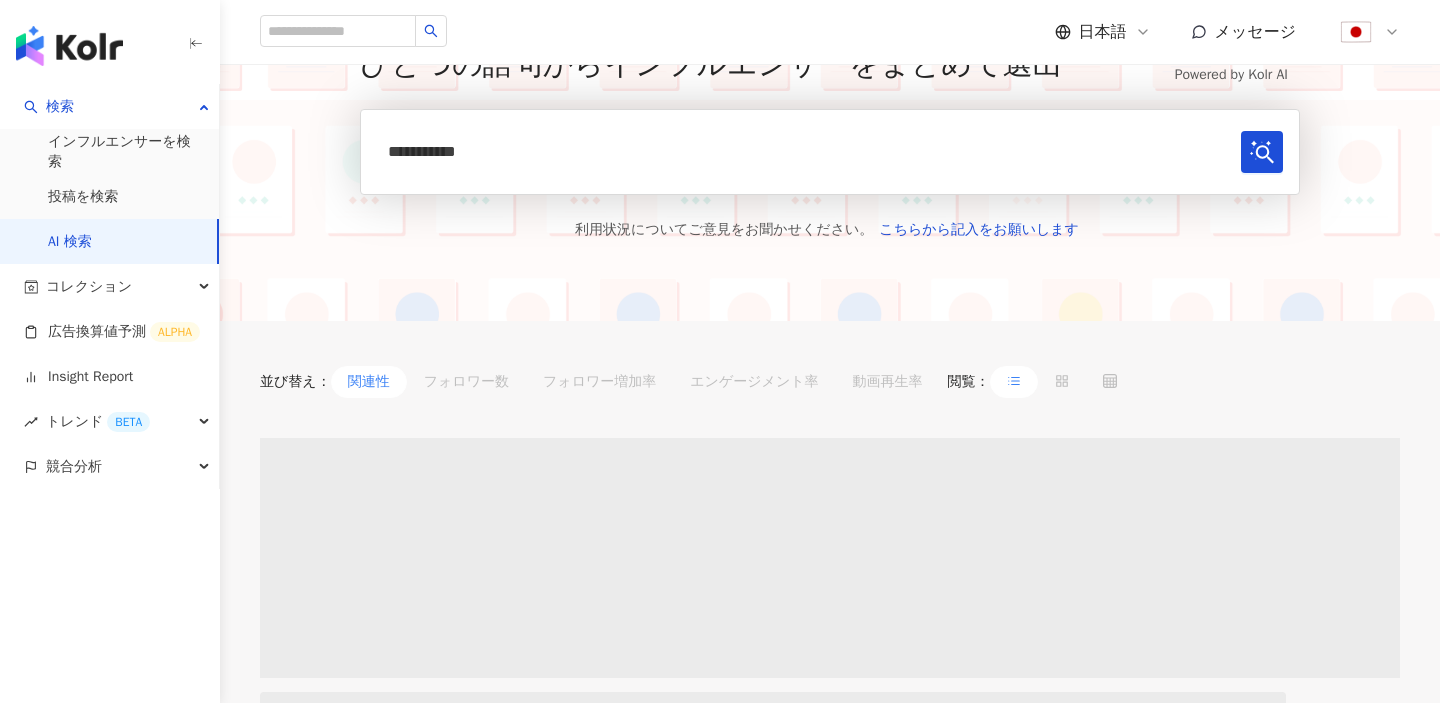 scroll, scrollTop: 116, scrollLeft: 0, axis: vertical 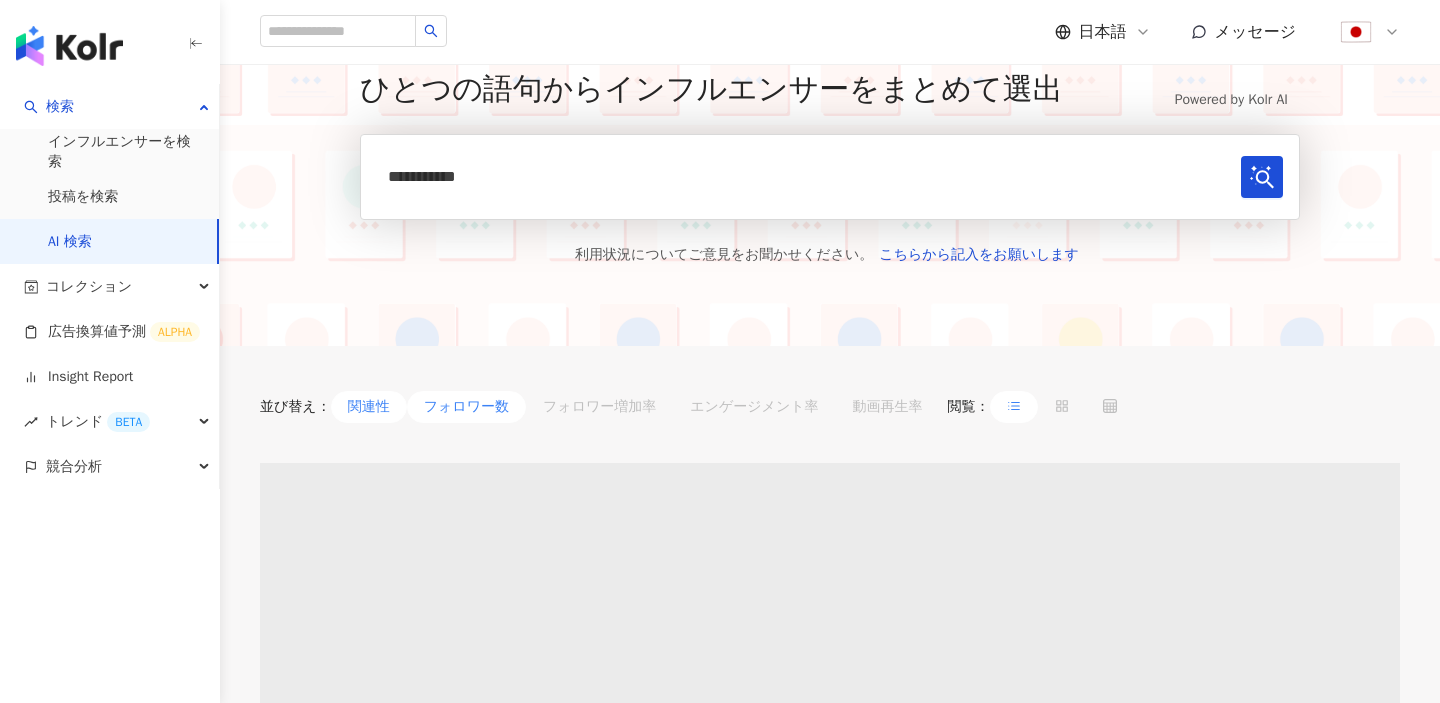 click on "フォロワー数" at bounding box center [466, 407] 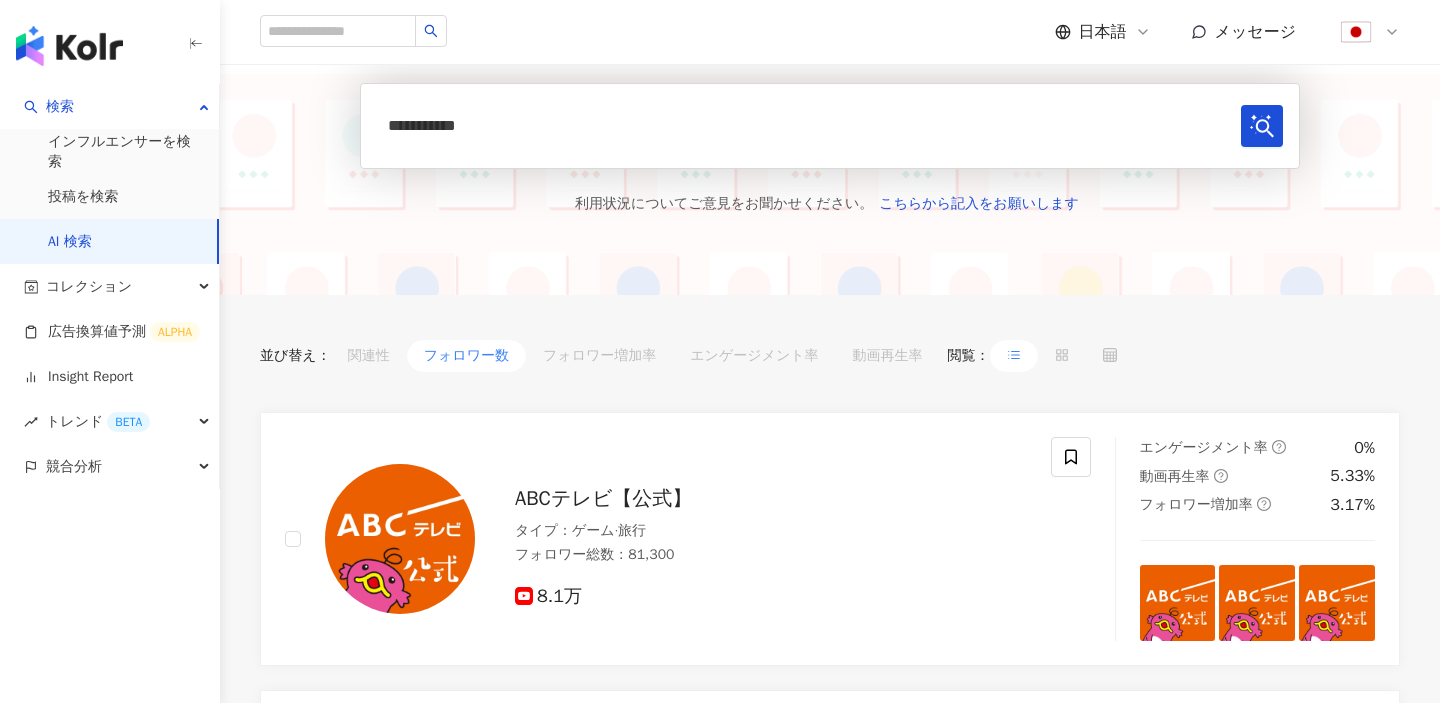 scroll, scrollTop: 29, scrollLeft: 0, axis: vertical 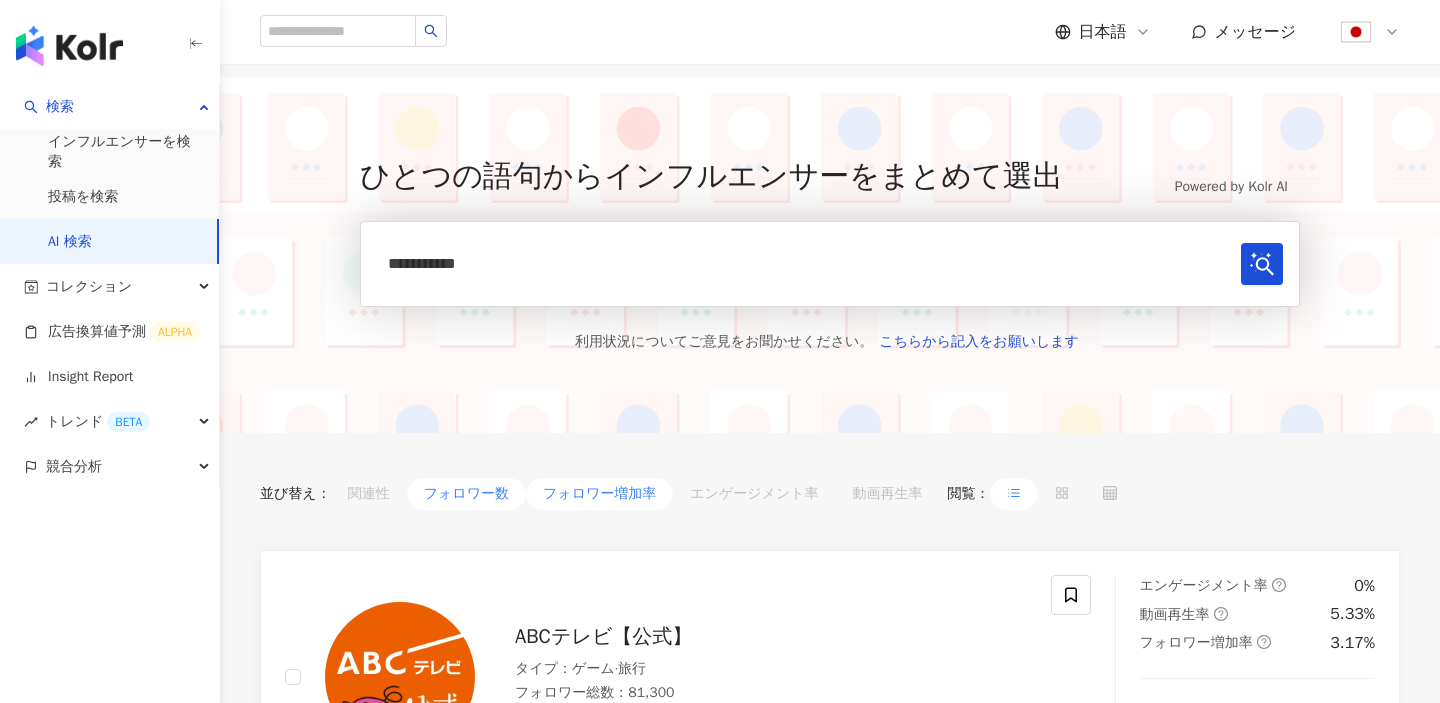click on "フォロワー増加率" at bounding box center (599, 494) 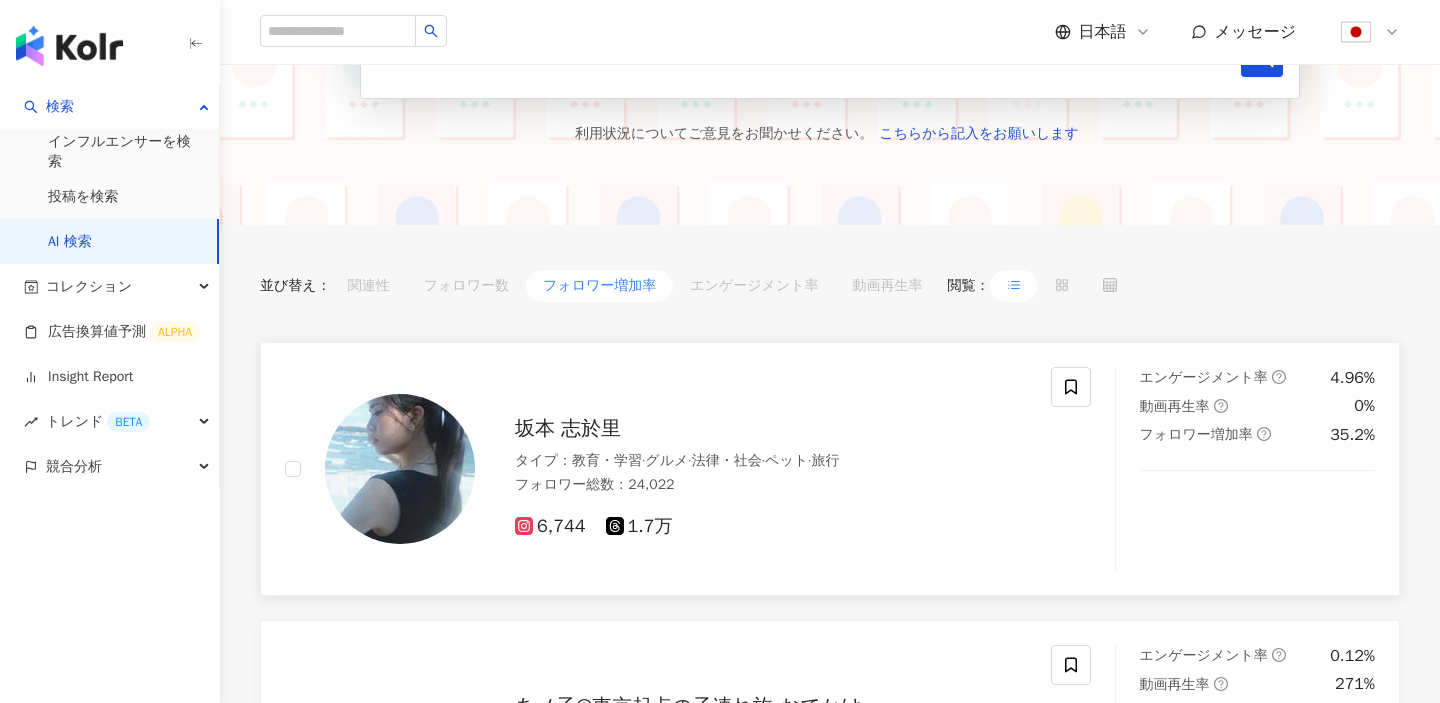 scroll, scrollTop: 253, scrollLeft: 0, axis: vertical 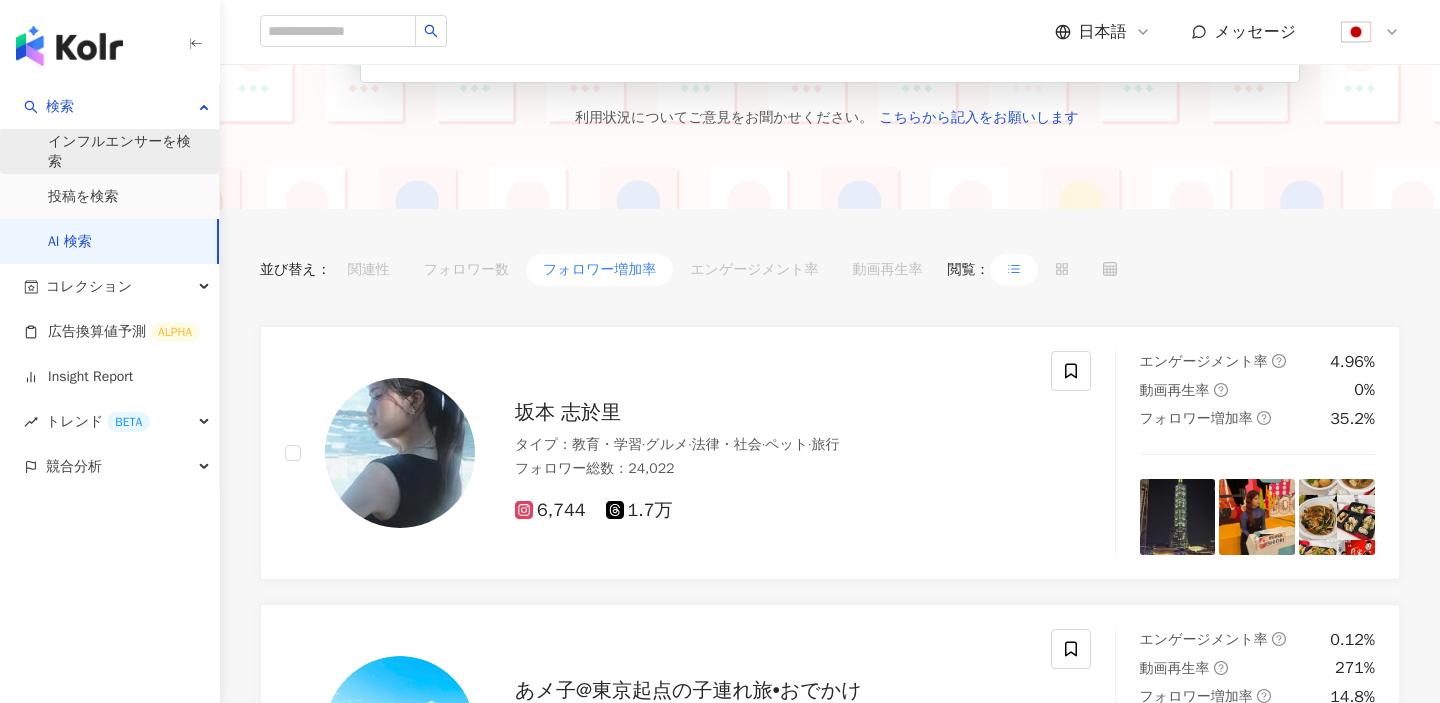 click on "インフルエンサーを検索" at bounding box center [125, 151] 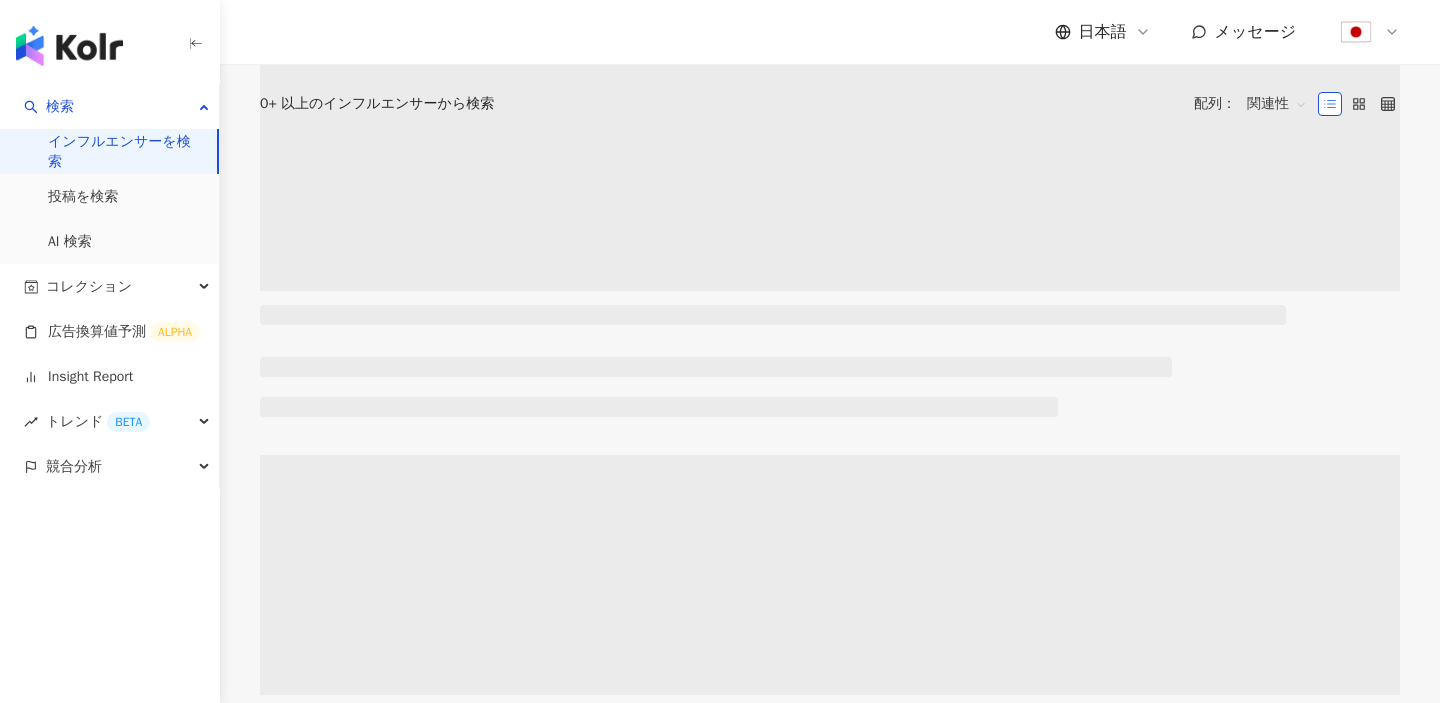 scroll, scrollTop: 0, scrollLeft: 0, axis: both 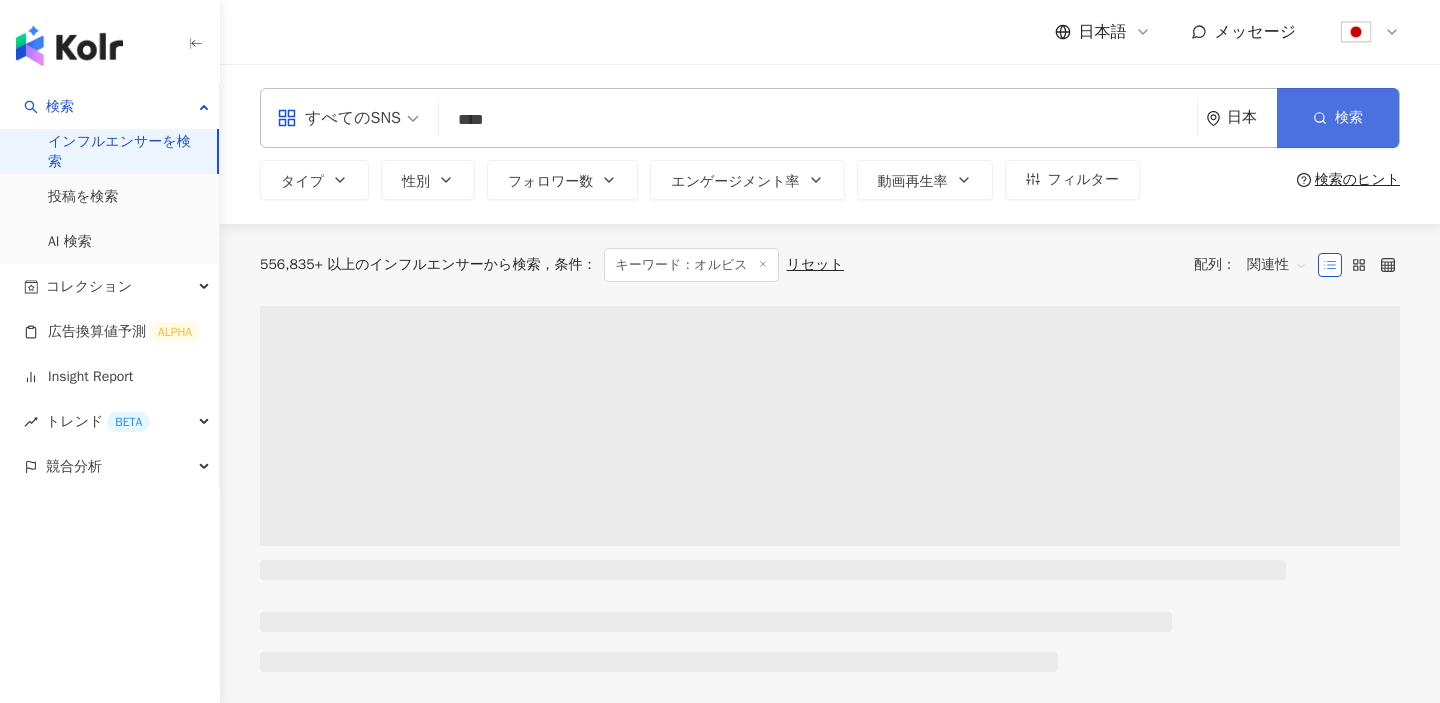 type on "****" 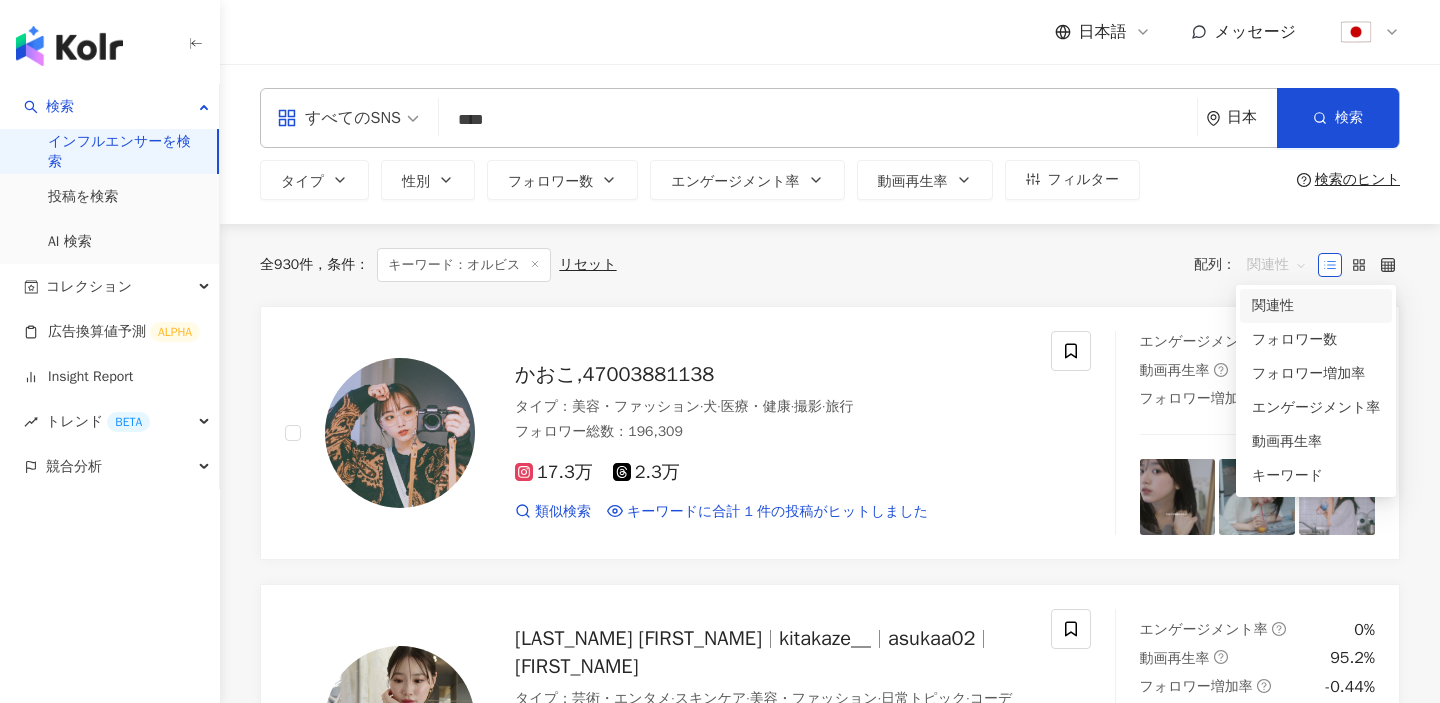 click on "関連性" at bounding box center (1277, 265) 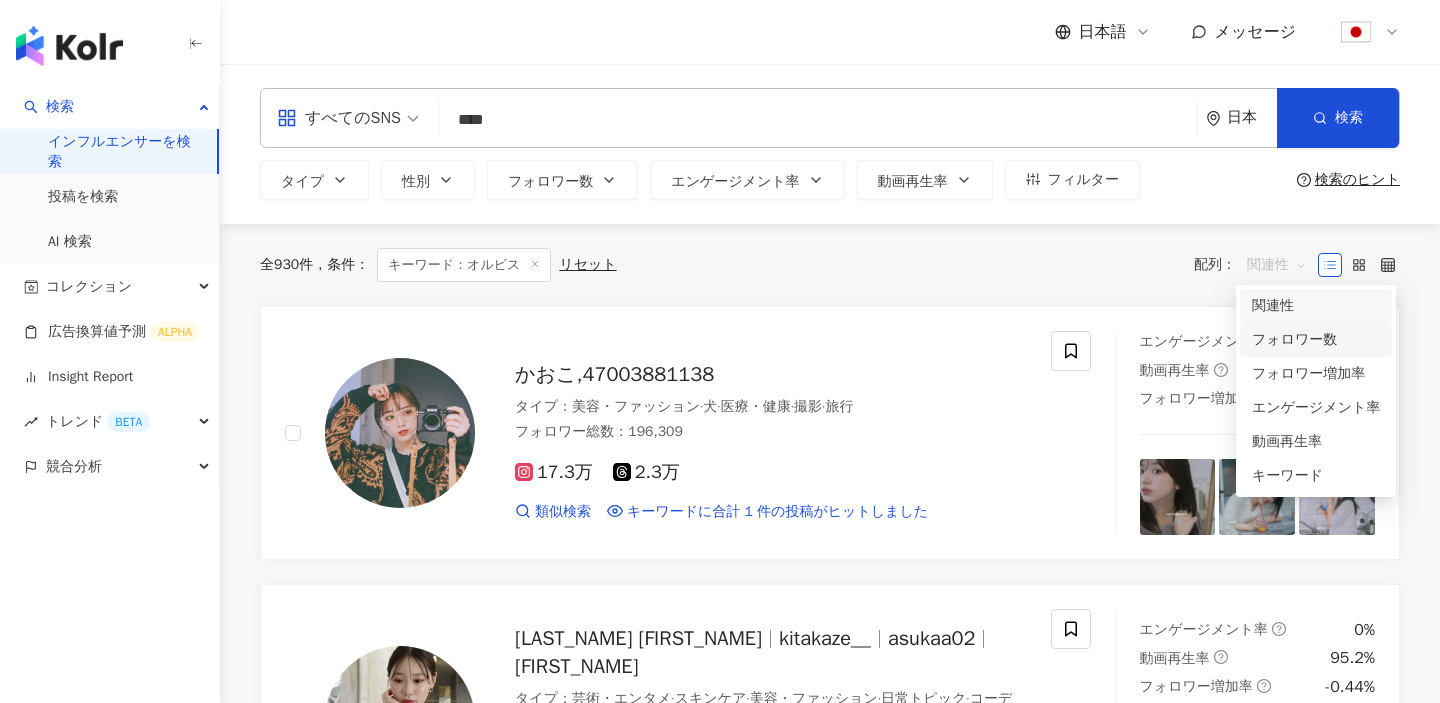 click on "フォロワー数" at bounding box center (1316, 340) 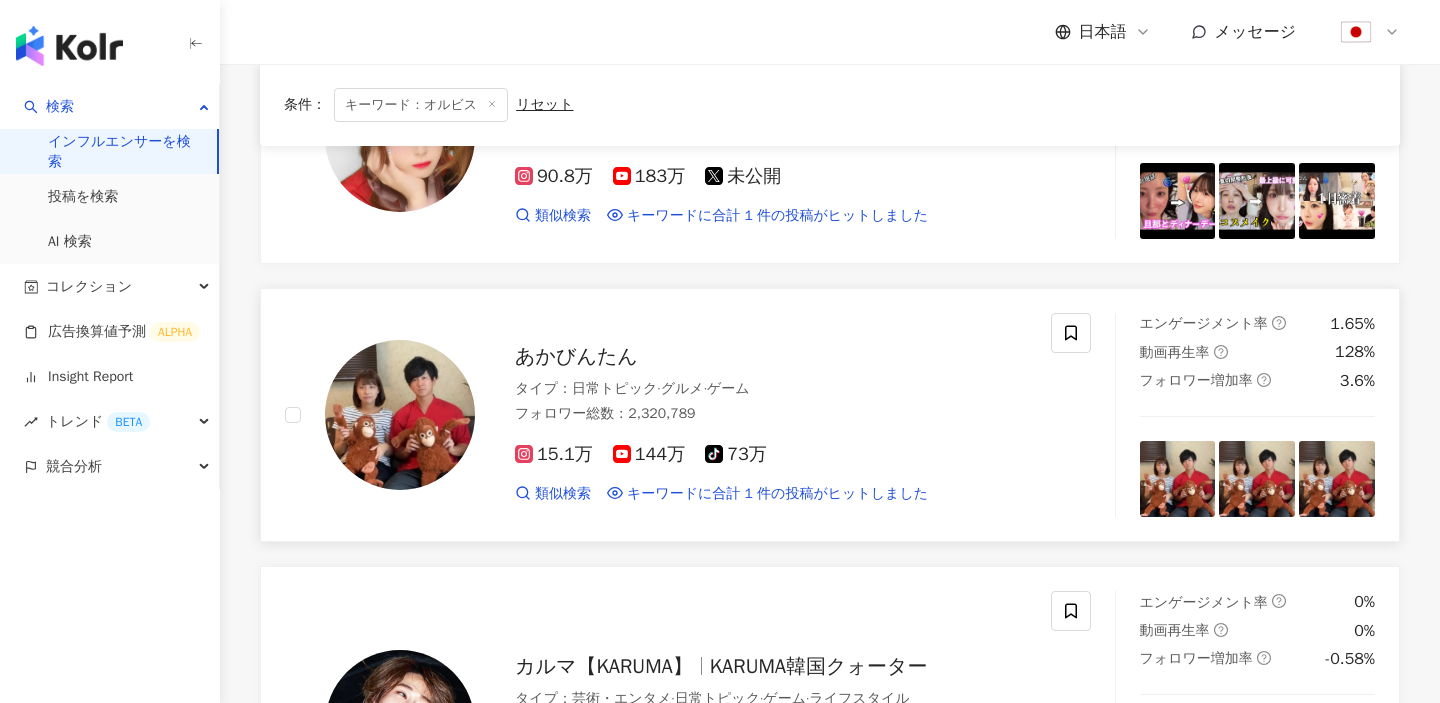scroll, scrollTop: 0, scrollLeft: 0, axis: both 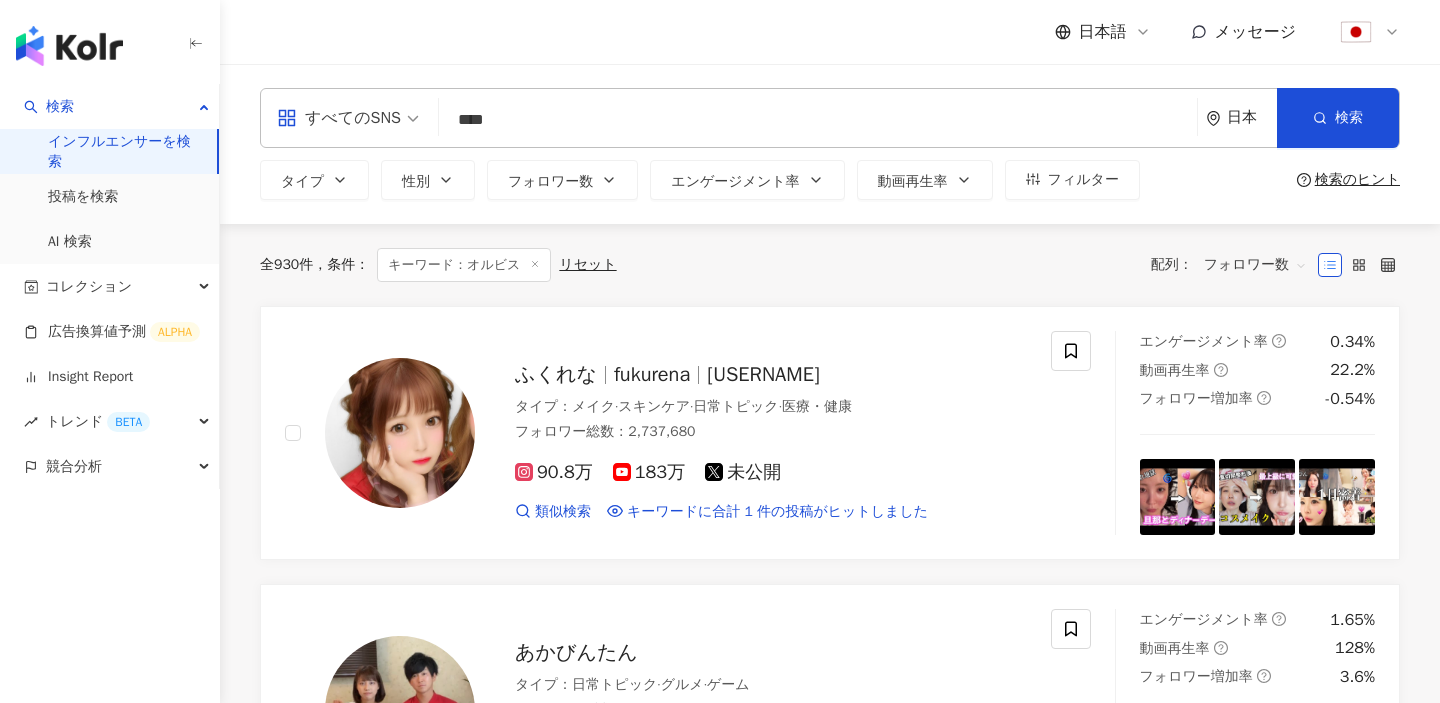 click on "すべてのSNS" at bounding box center (348, 118) 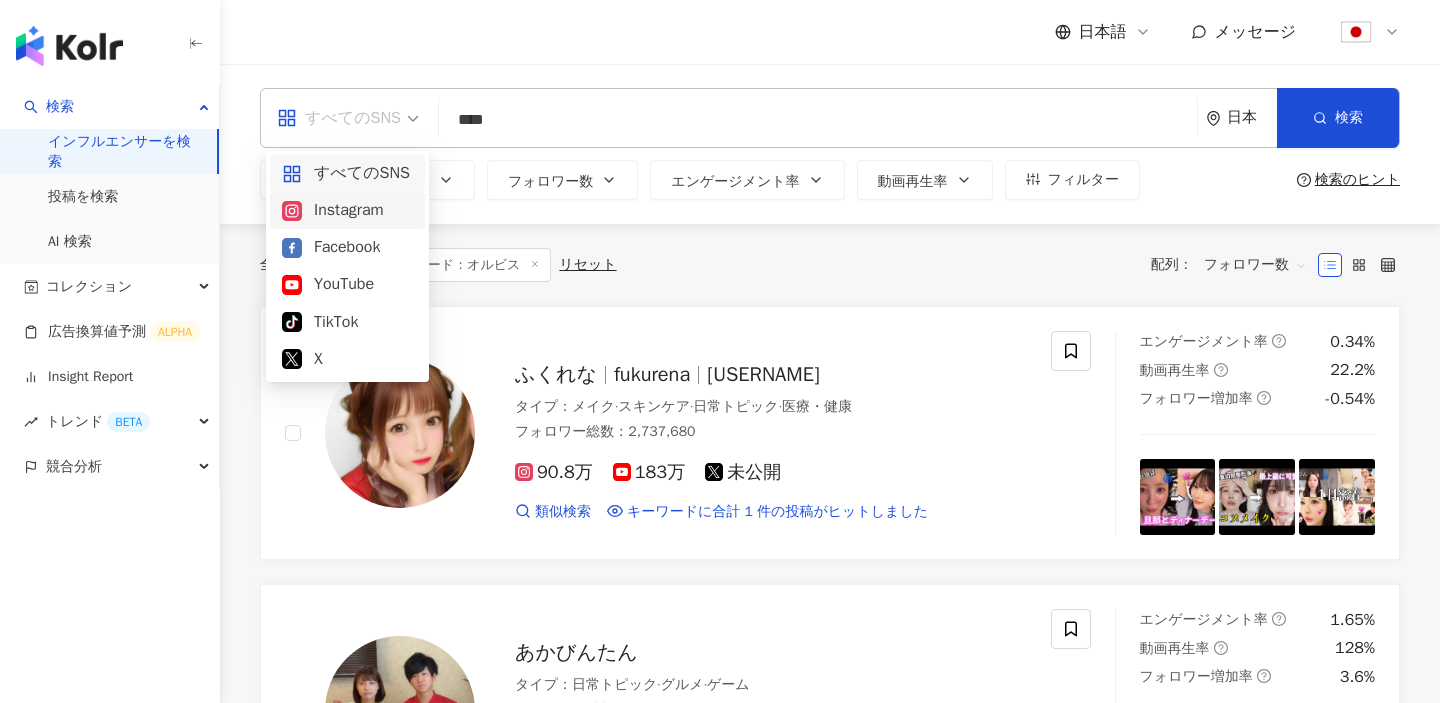 click on "Instagram" at bounding box center (347, 210) 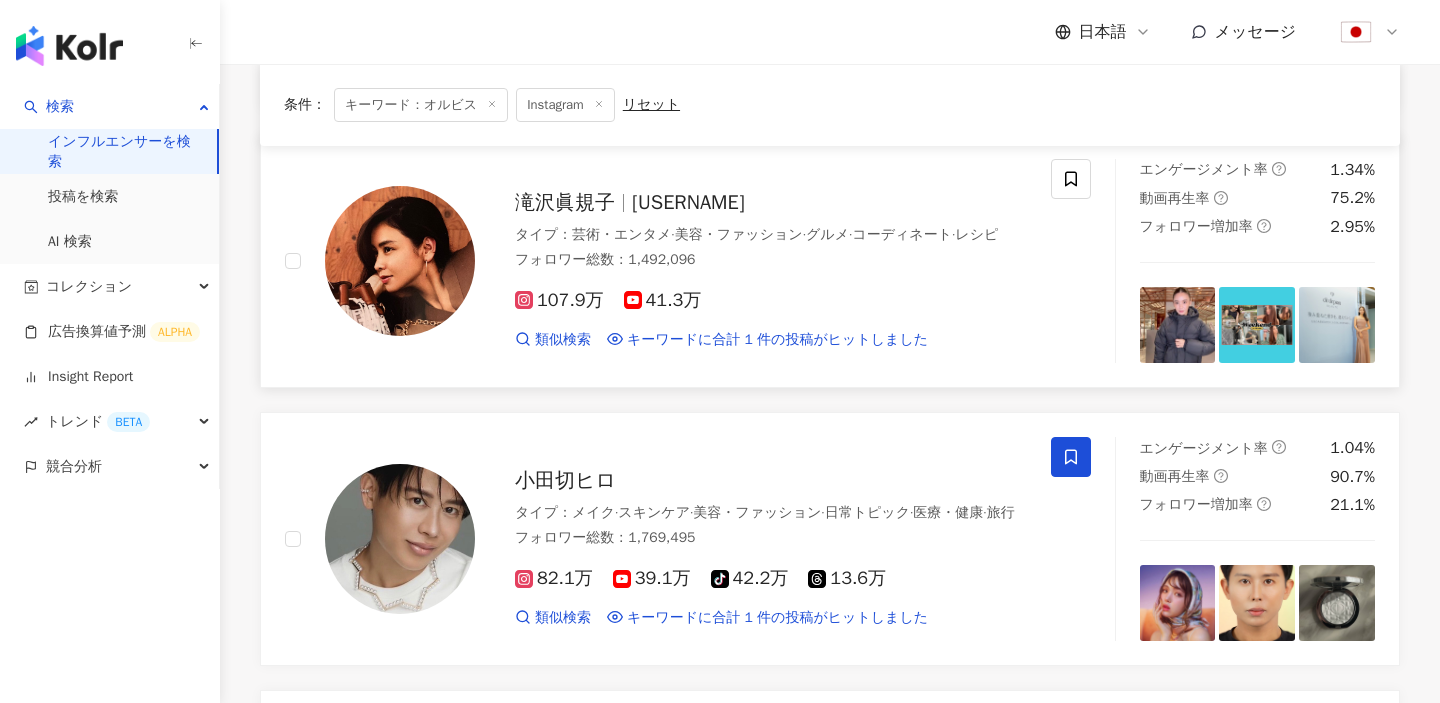 scroll, scrollTop: 286, scrollLeft: 0, axis: vertical 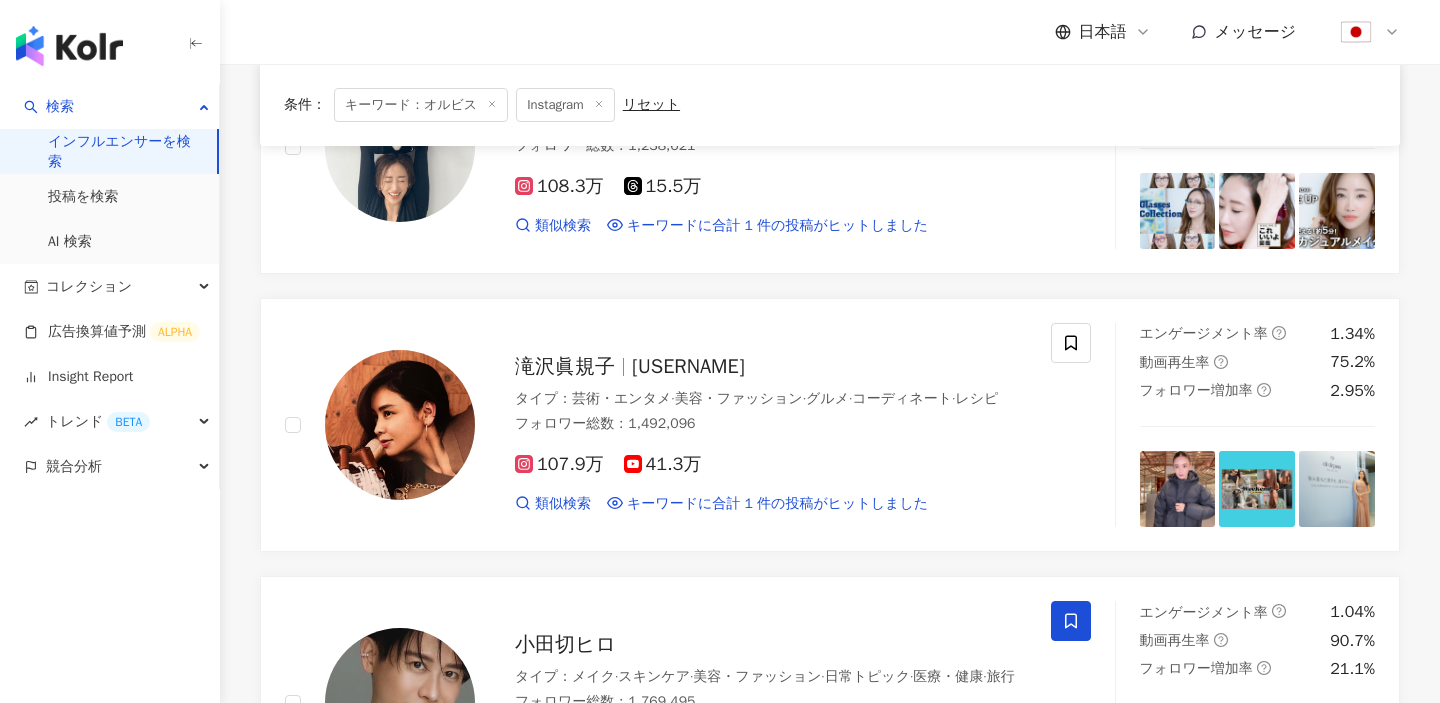 click on "キーワード：オルビス" at bounding box center [421, 105] 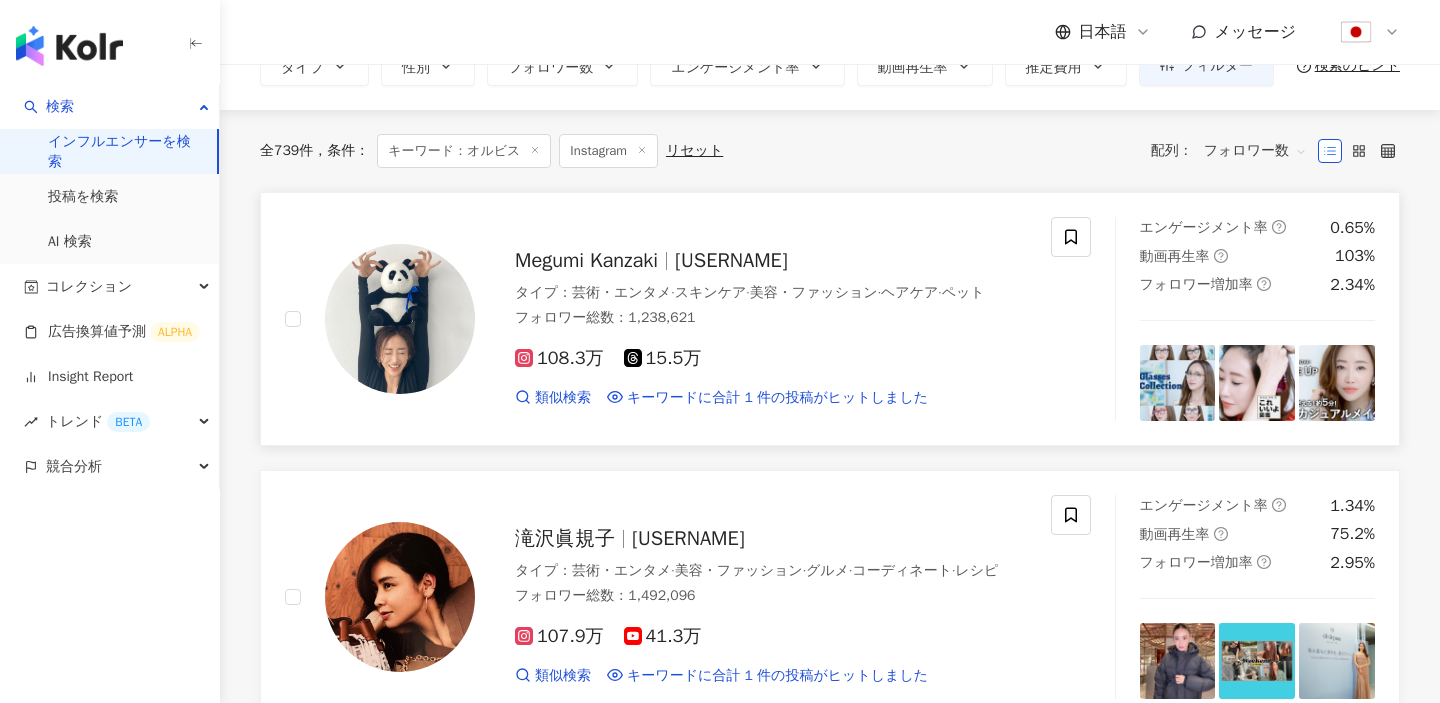scroll, scrollTop: 0, scrollLeft: 0, axis: both 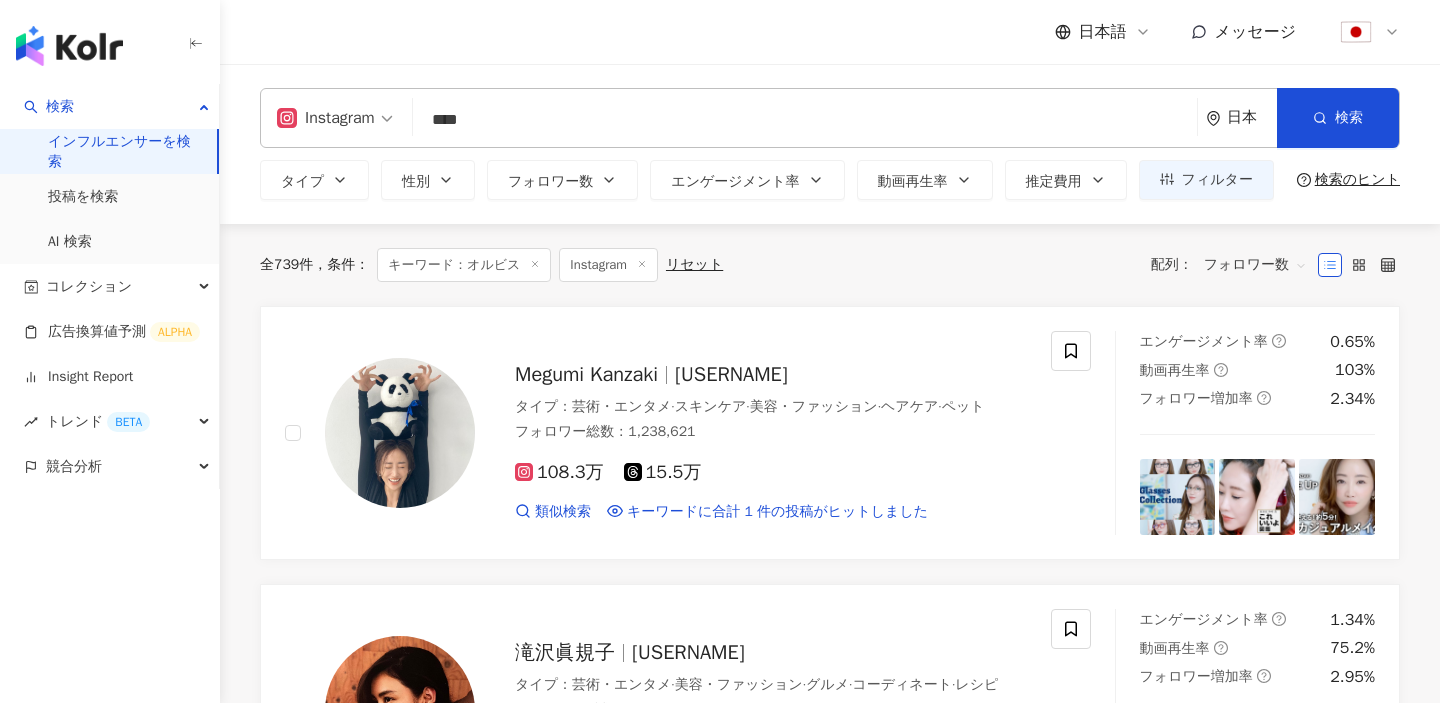 click on "Instagram" at bounding box center (326, 118) 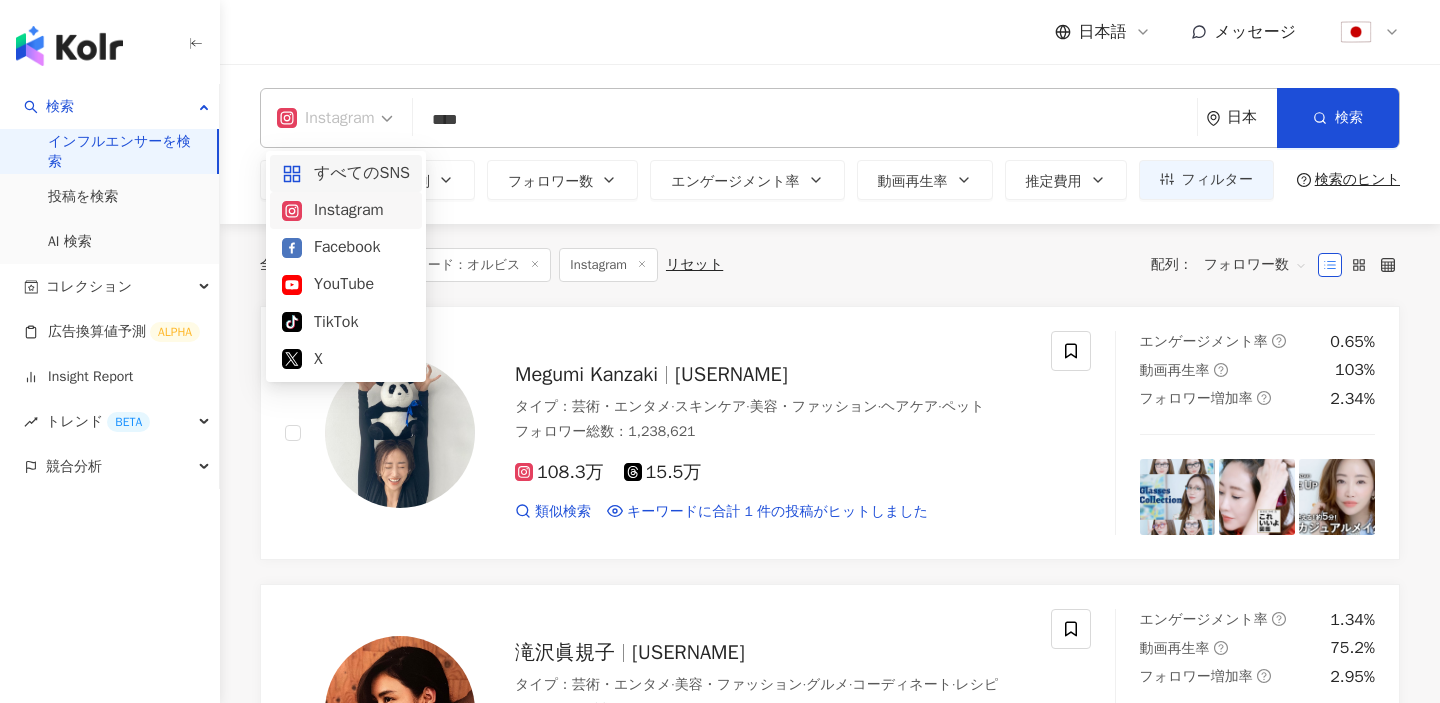click on "すべてのSNS" at bounding box center (346, 173) 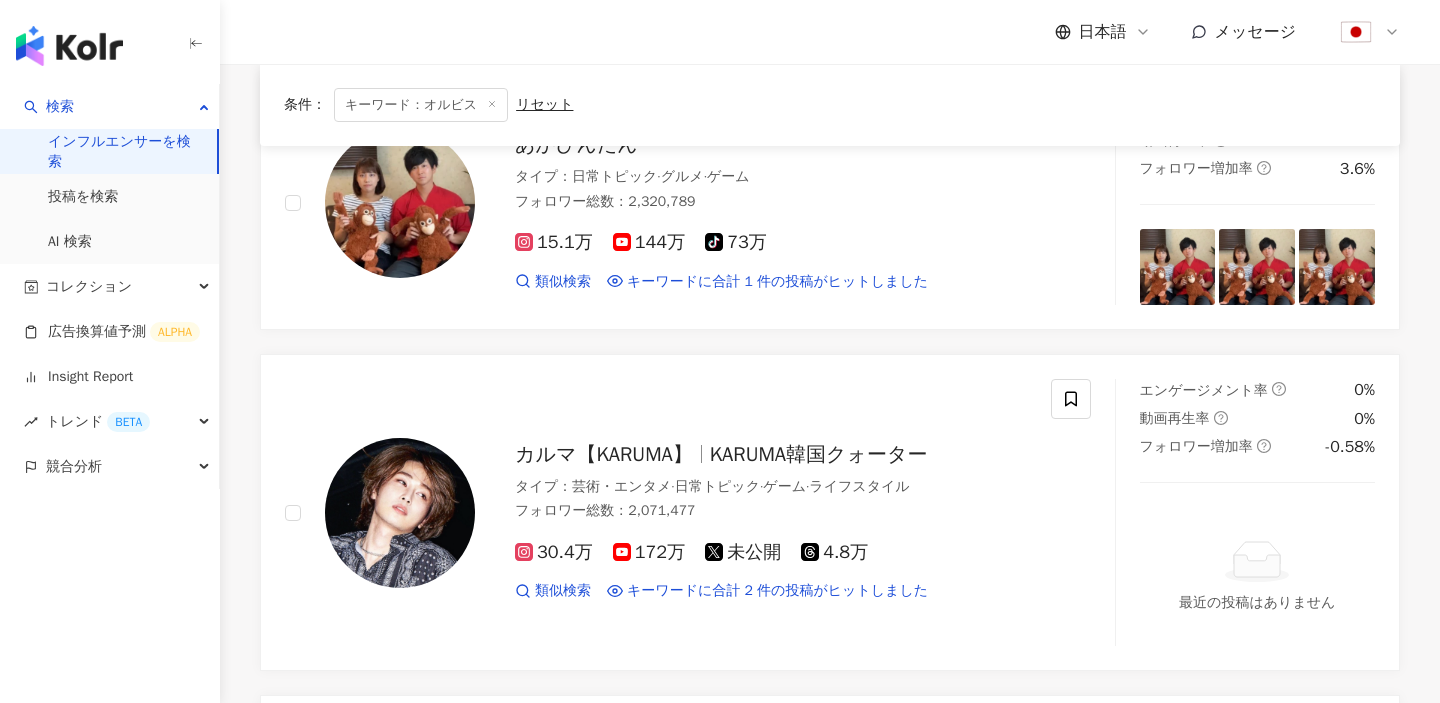scroll, scrollTop: 0, scrollLeft: 0, axis: both 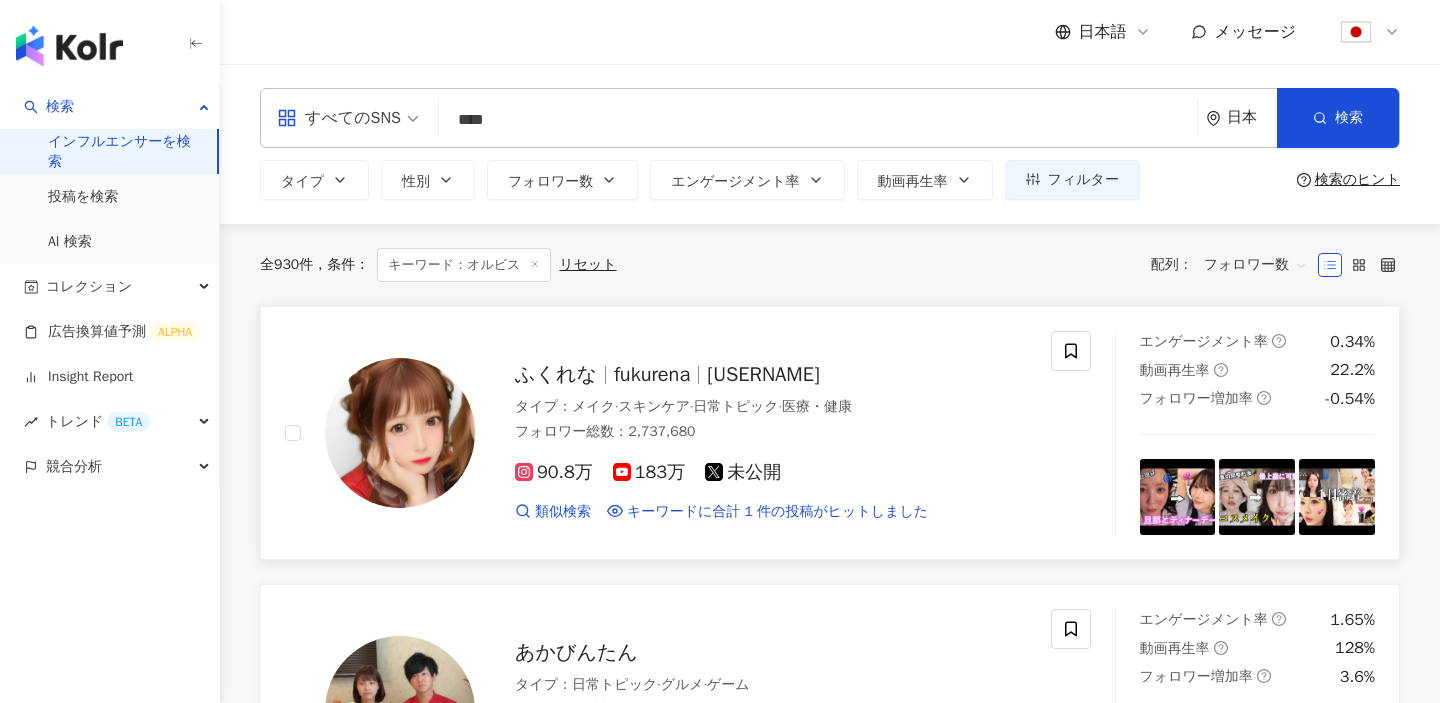 click on "タイプ ： メイク  ·  スキンケア  ·  日常トピック  ·  医療・健康" at bounding box center [771, 407] 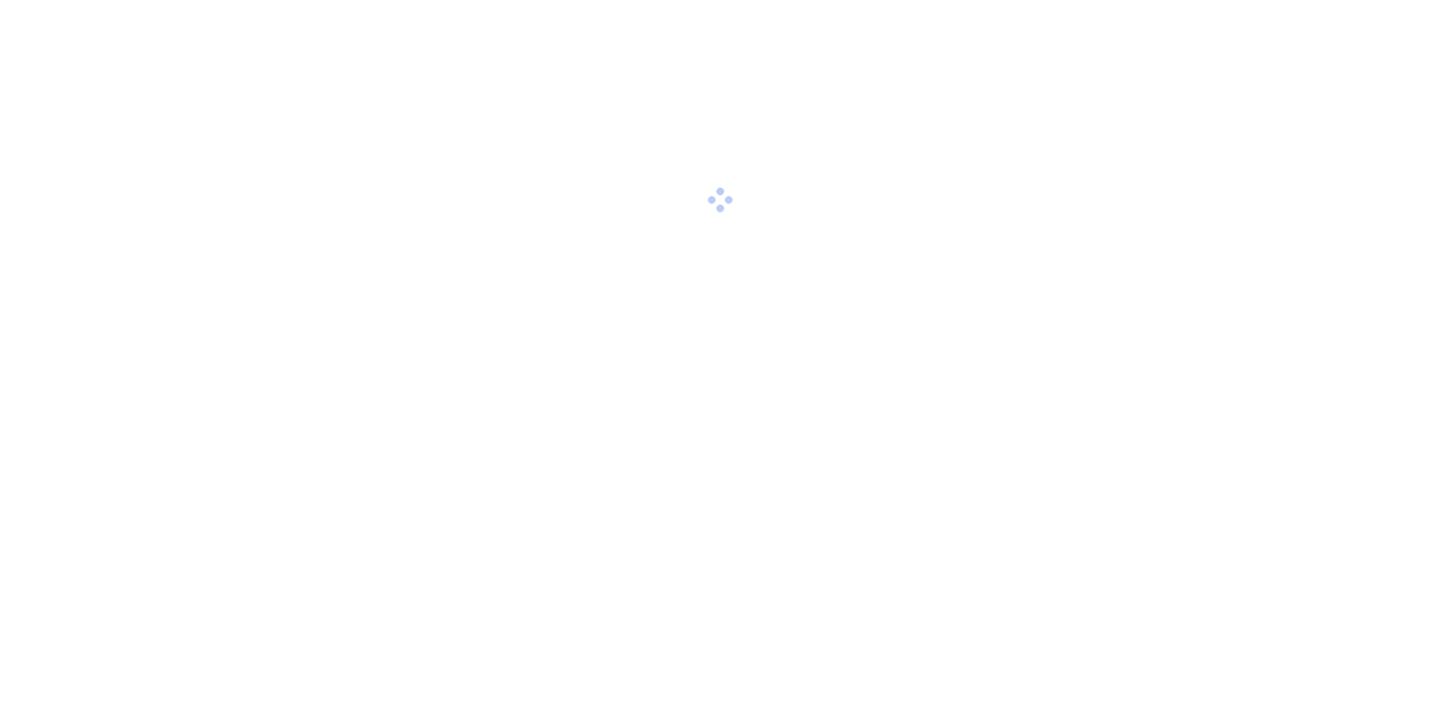 scroll, scrollTop: 0, scrollLeft: 0, axis: both 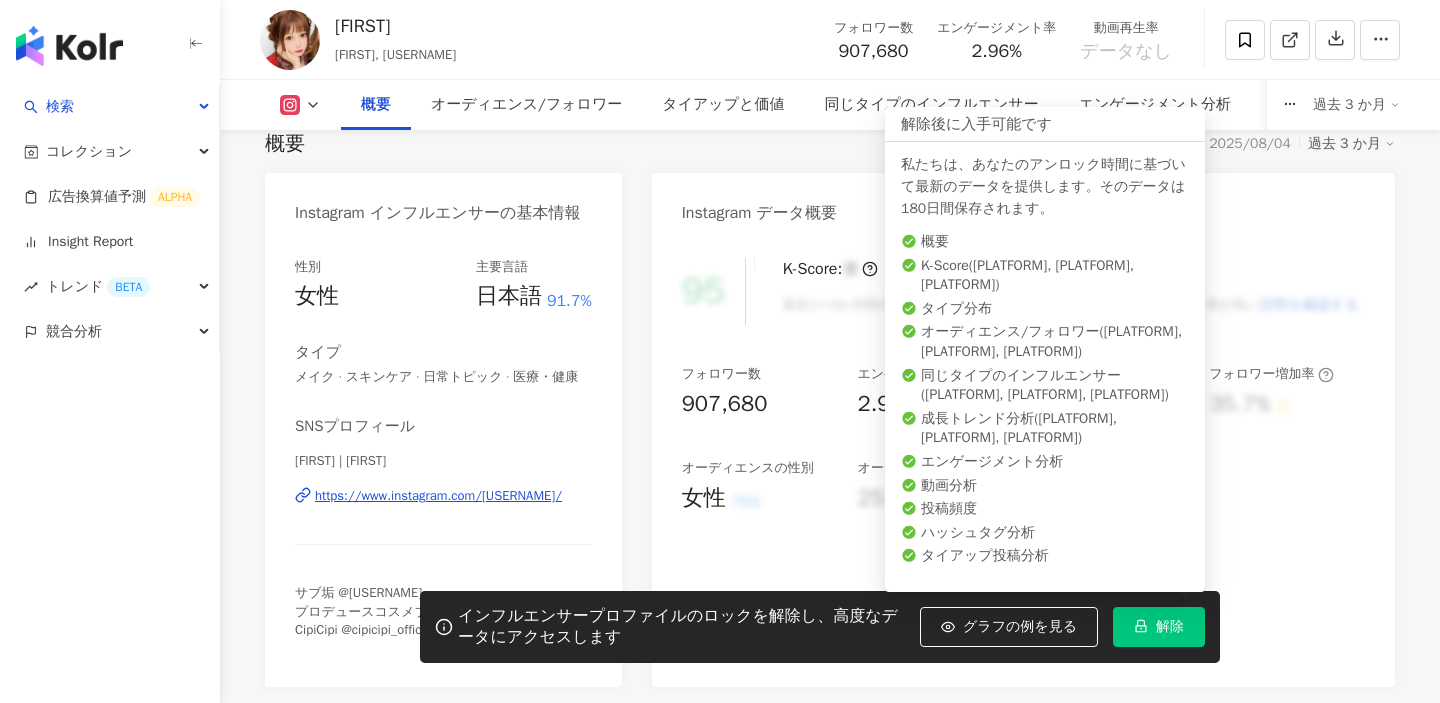 click on "解除" at bounding box center (1159, 627) 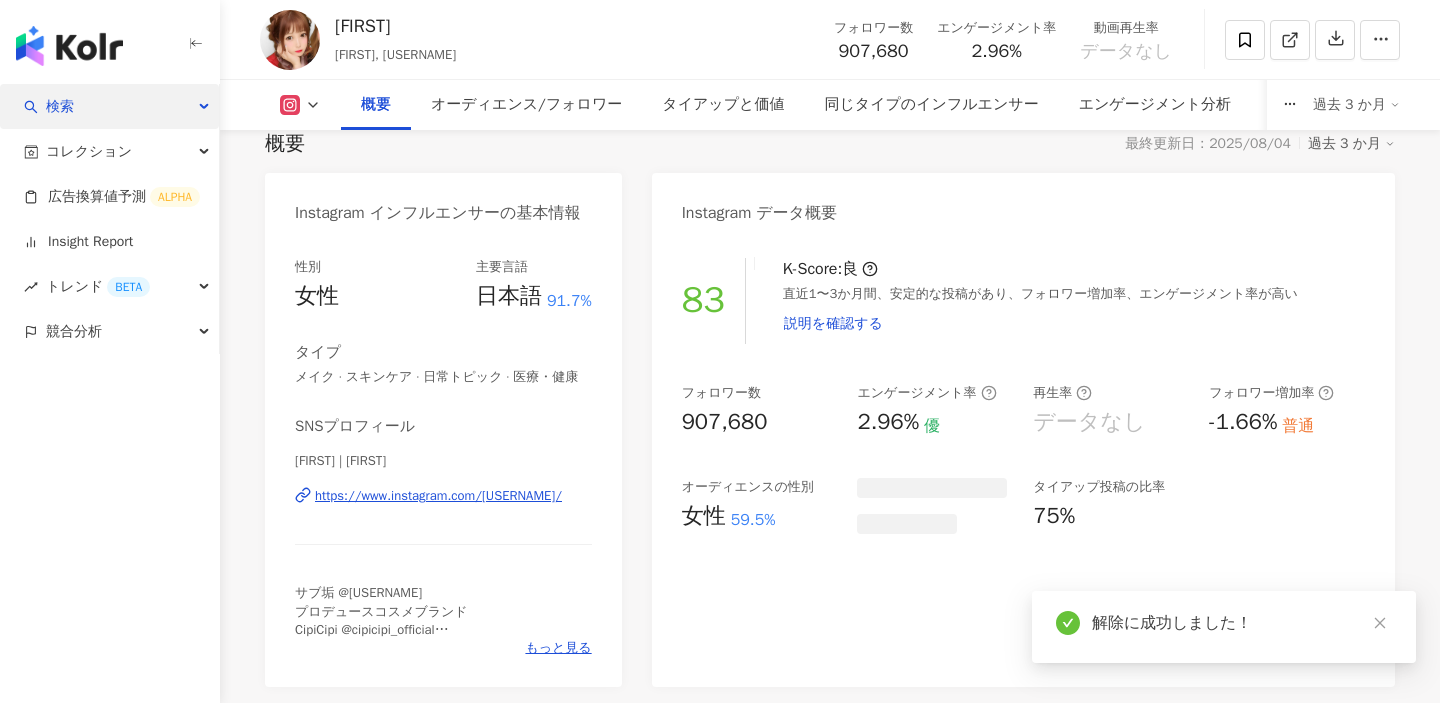 click on "検索" at bounding box center (109, 106) 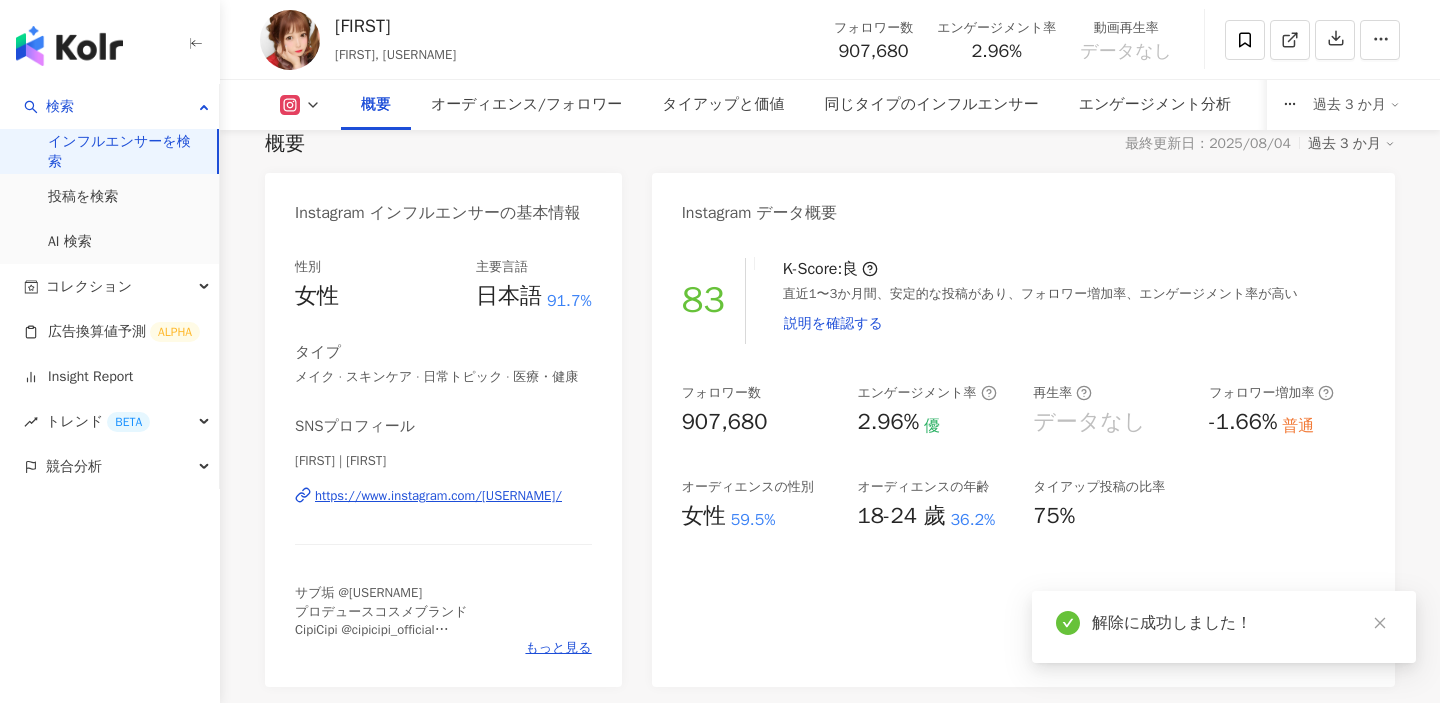 click on "インフルエンサーを検索" at bounding box center [124, 151] 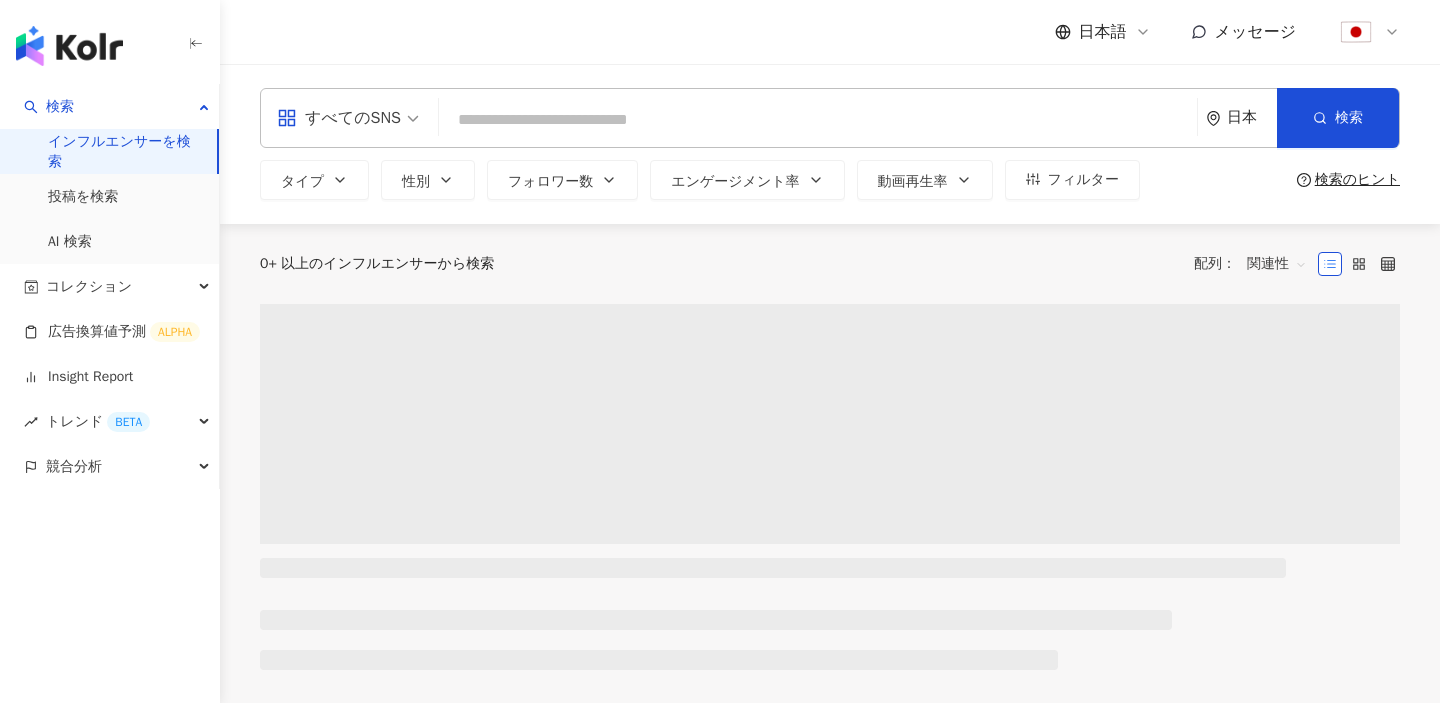click at bounding box center (818, 120) 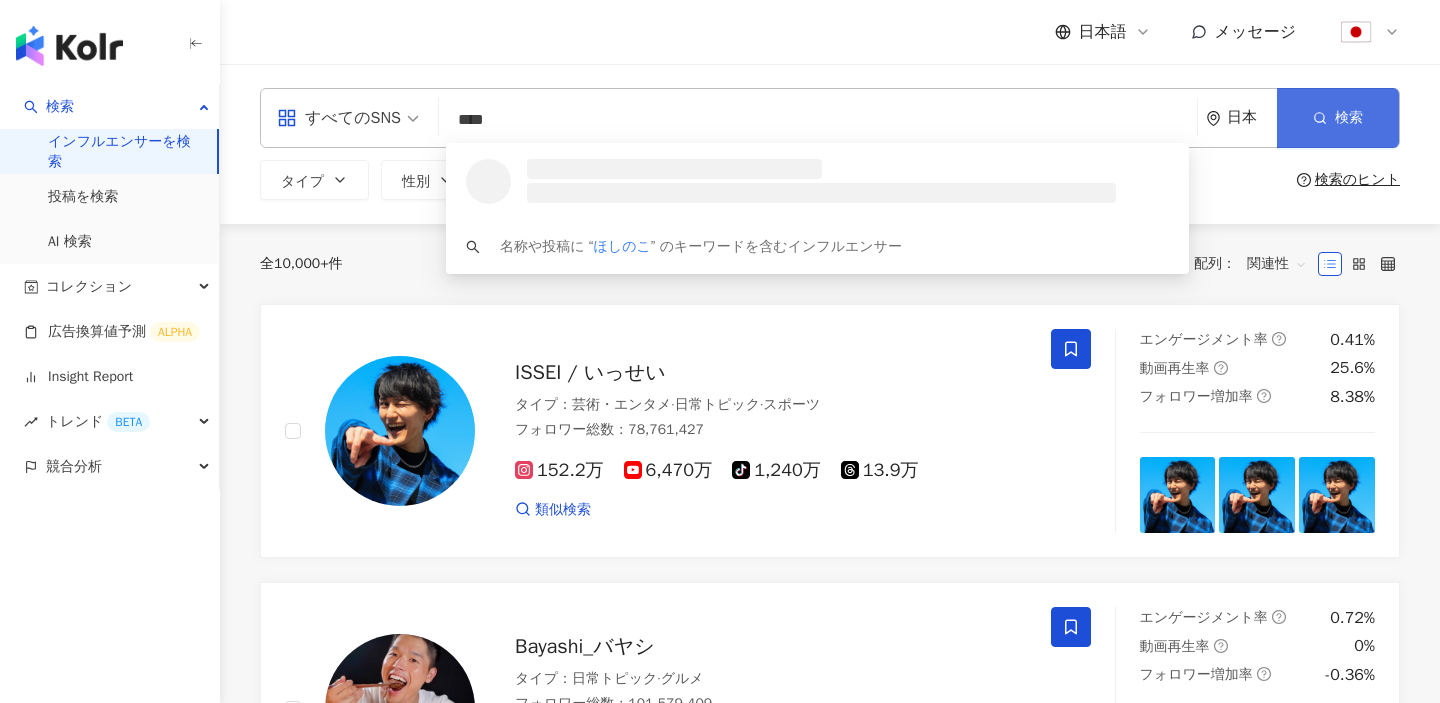 type on "****" 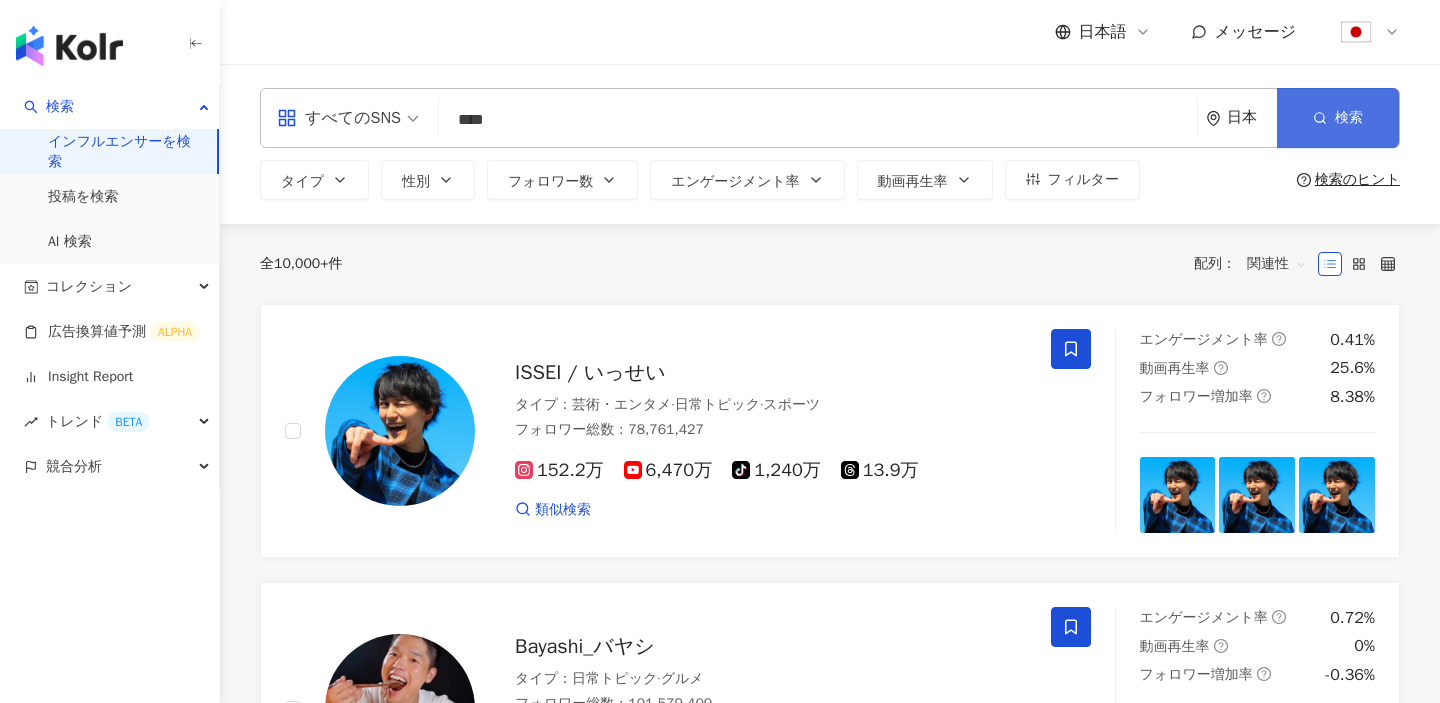 click on "検索" at bounding box center (1338, 118) 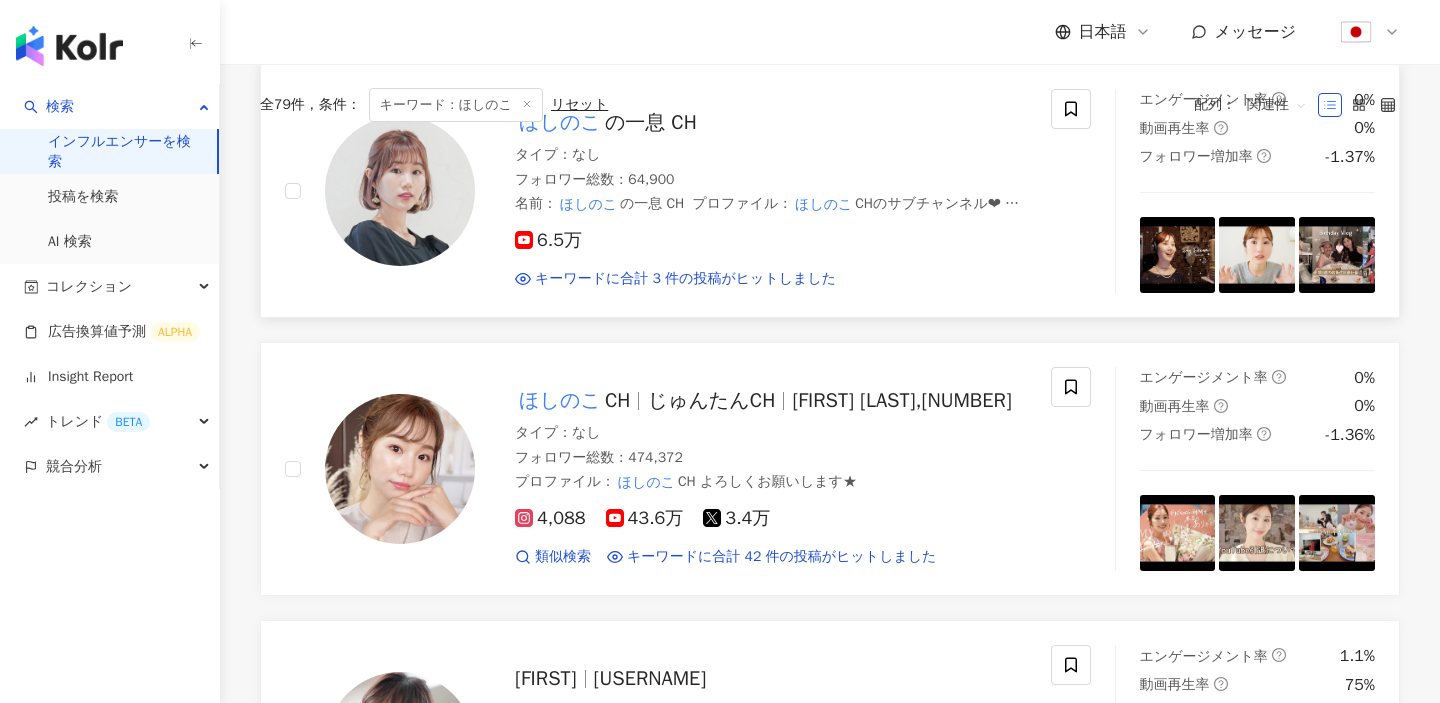 scroll, scrollTop: 251, scrollLeft: 0, axis: vertical 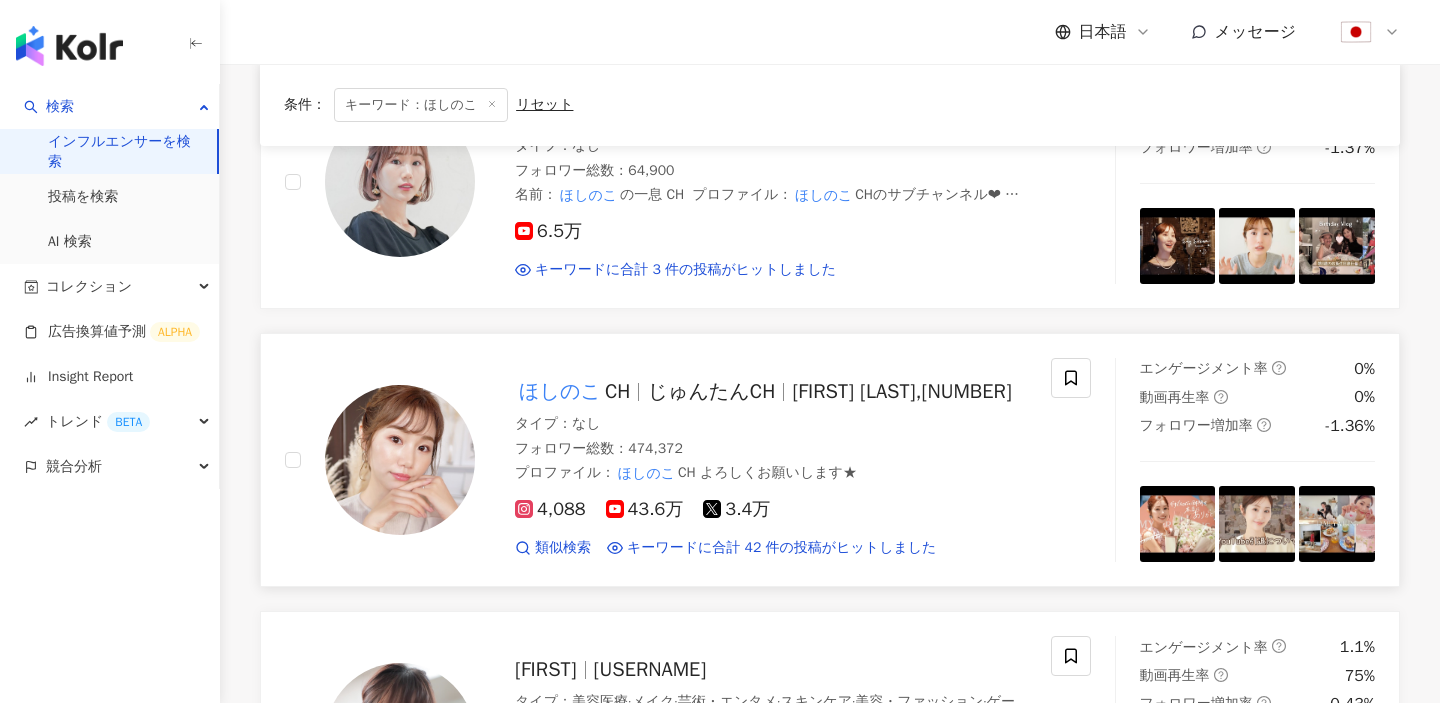 click on "フォロワー総数 ： 474,372" at bounding box center [771, 449] 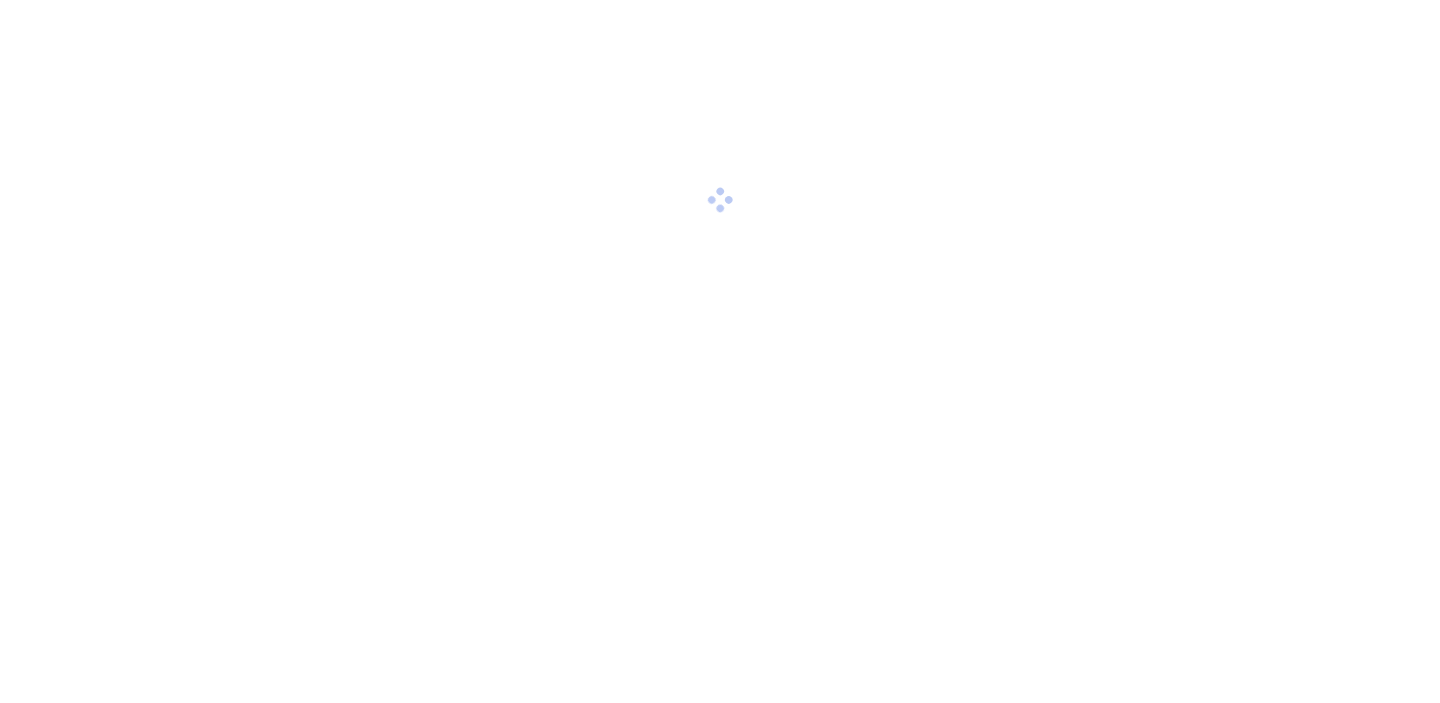scroll, scrollTop: 0, scrollLeft: 0, axis: both 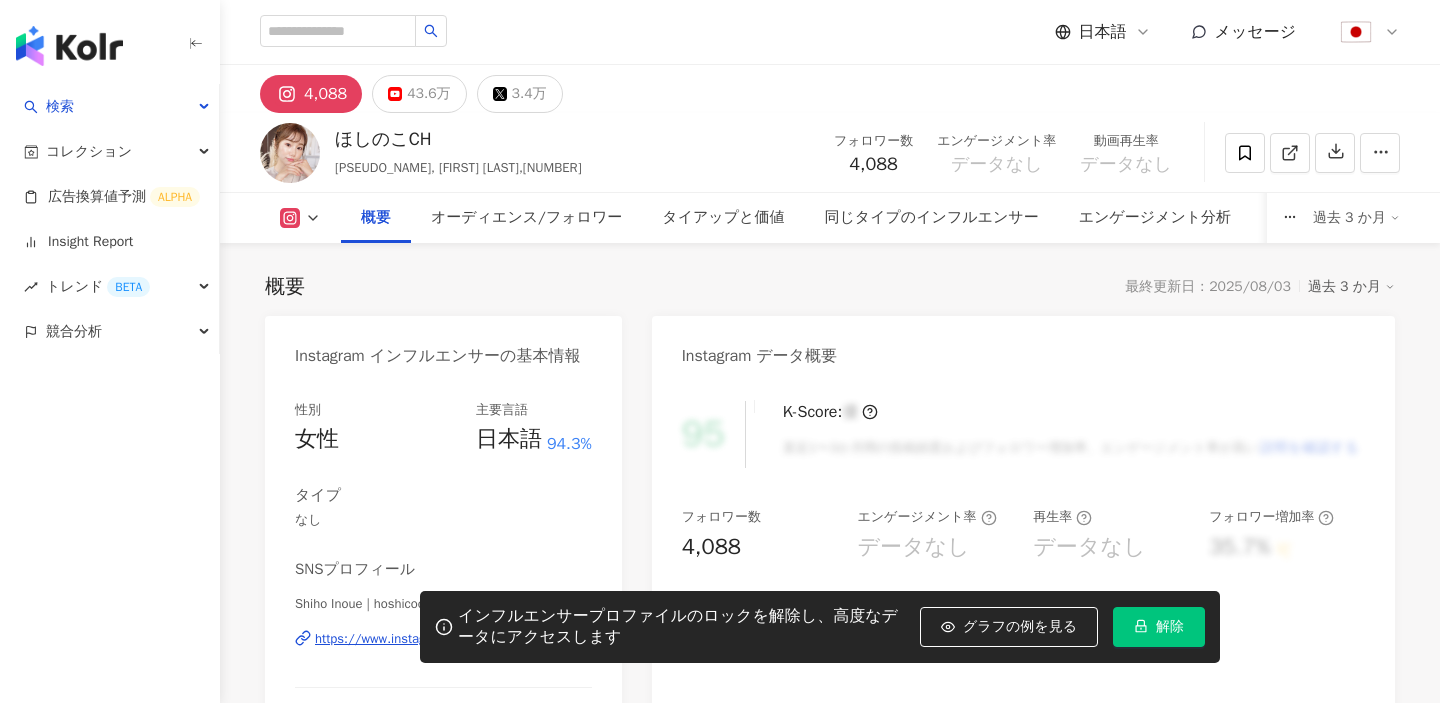 click 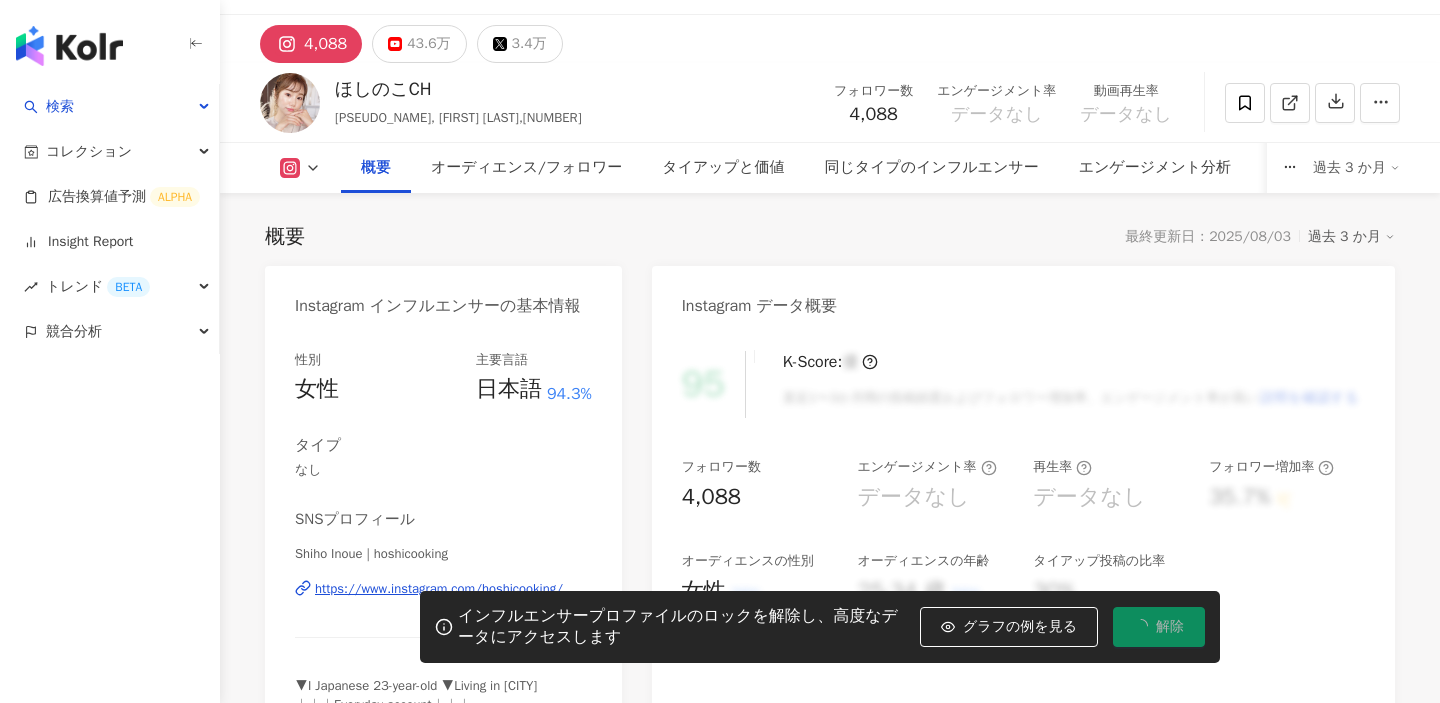 scroll, scrollTop: 11, scrollLeft: 0, axis: vertical 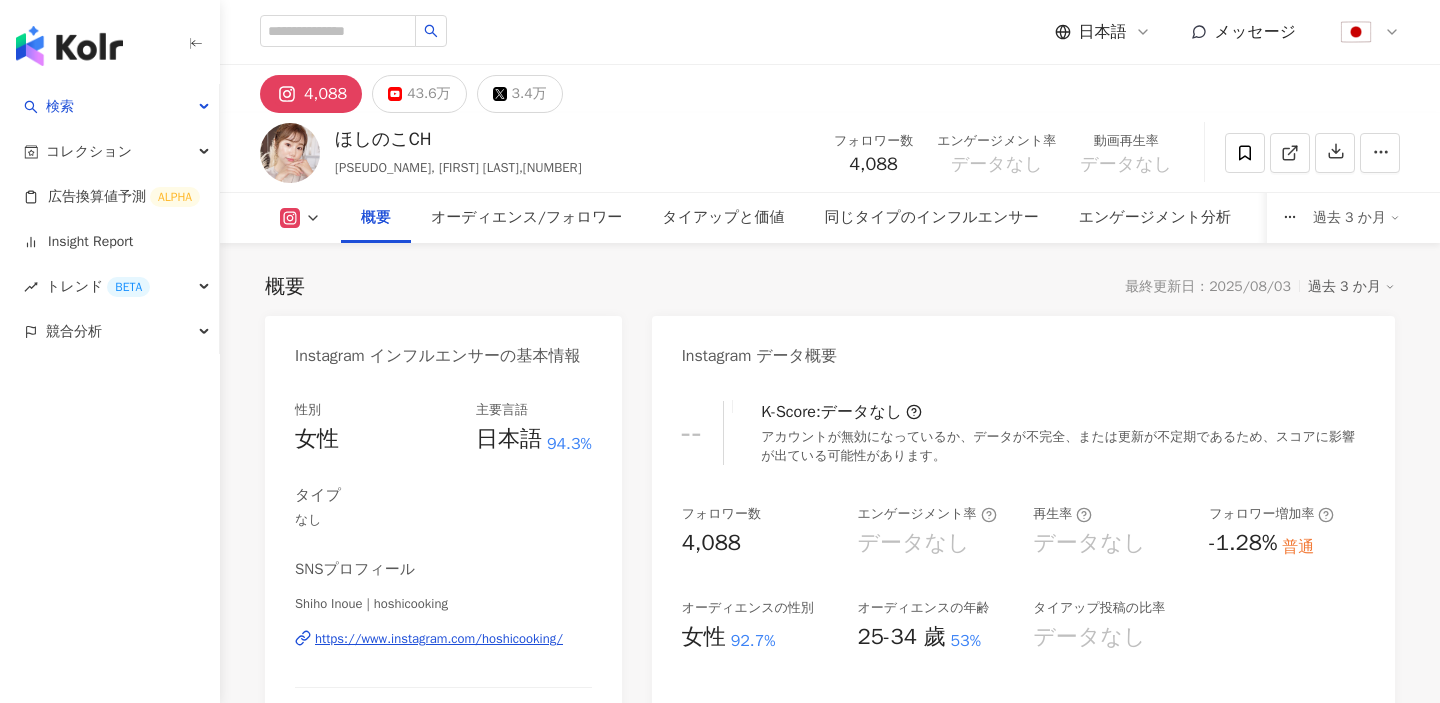 click on "https://www.instagram.com/hoshicooking/" at bounding box center [439, 639] 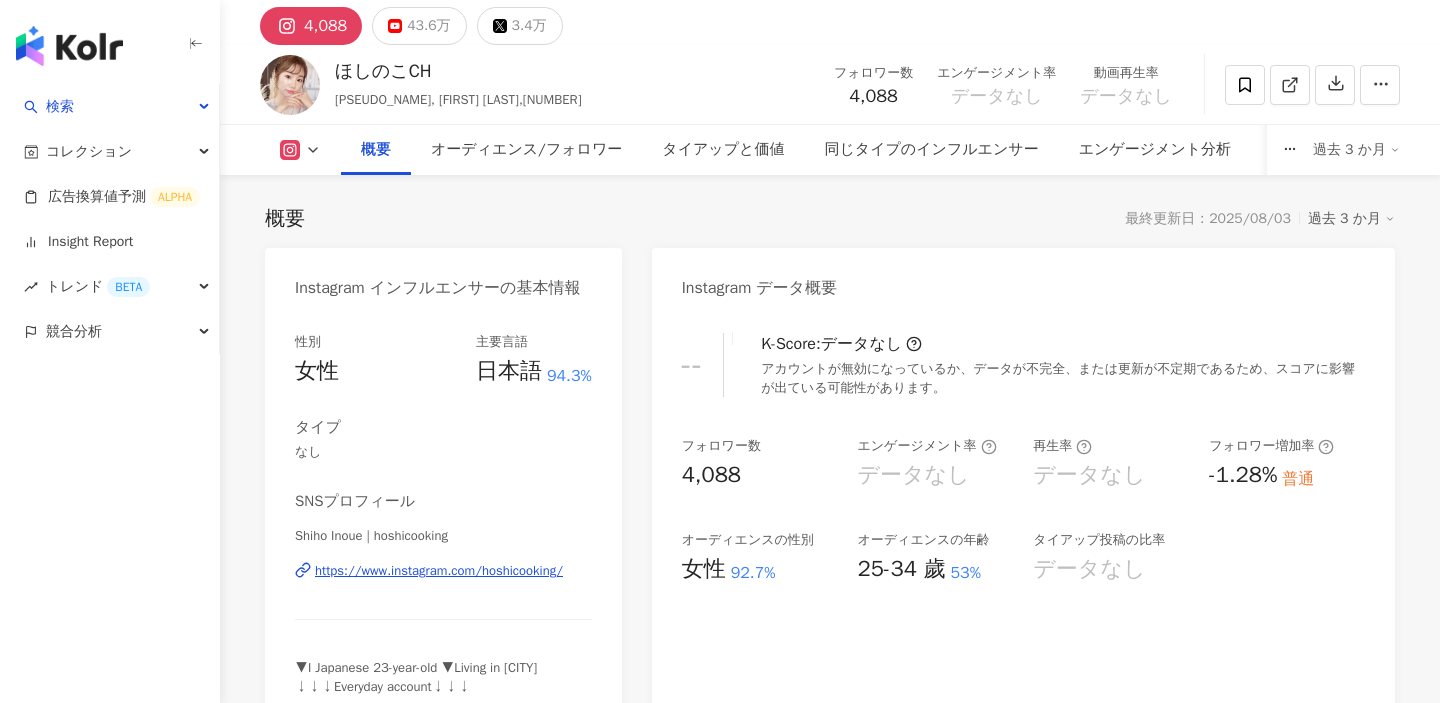 scroll, scrollTop: 0, scrollLeft: 0, axis: both 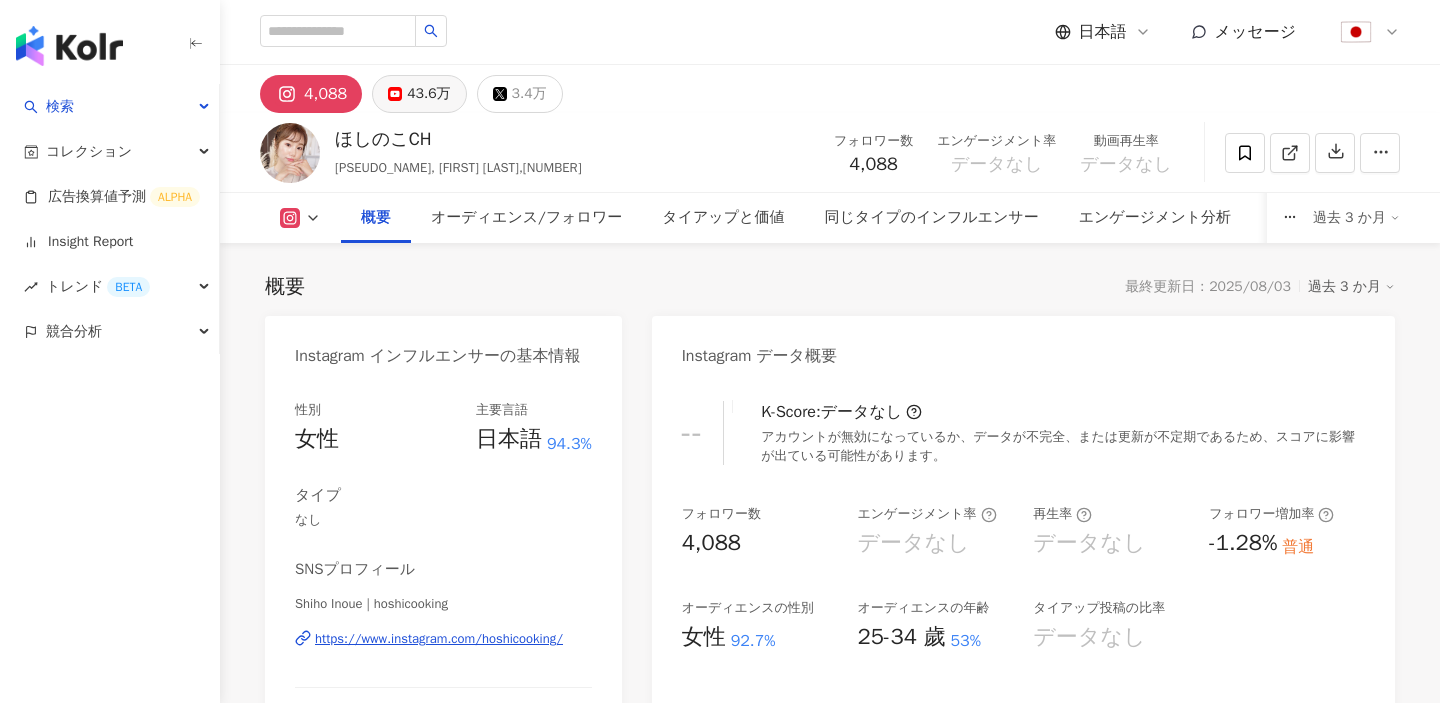 click on "43.6万" at bounding box center (428, 94) 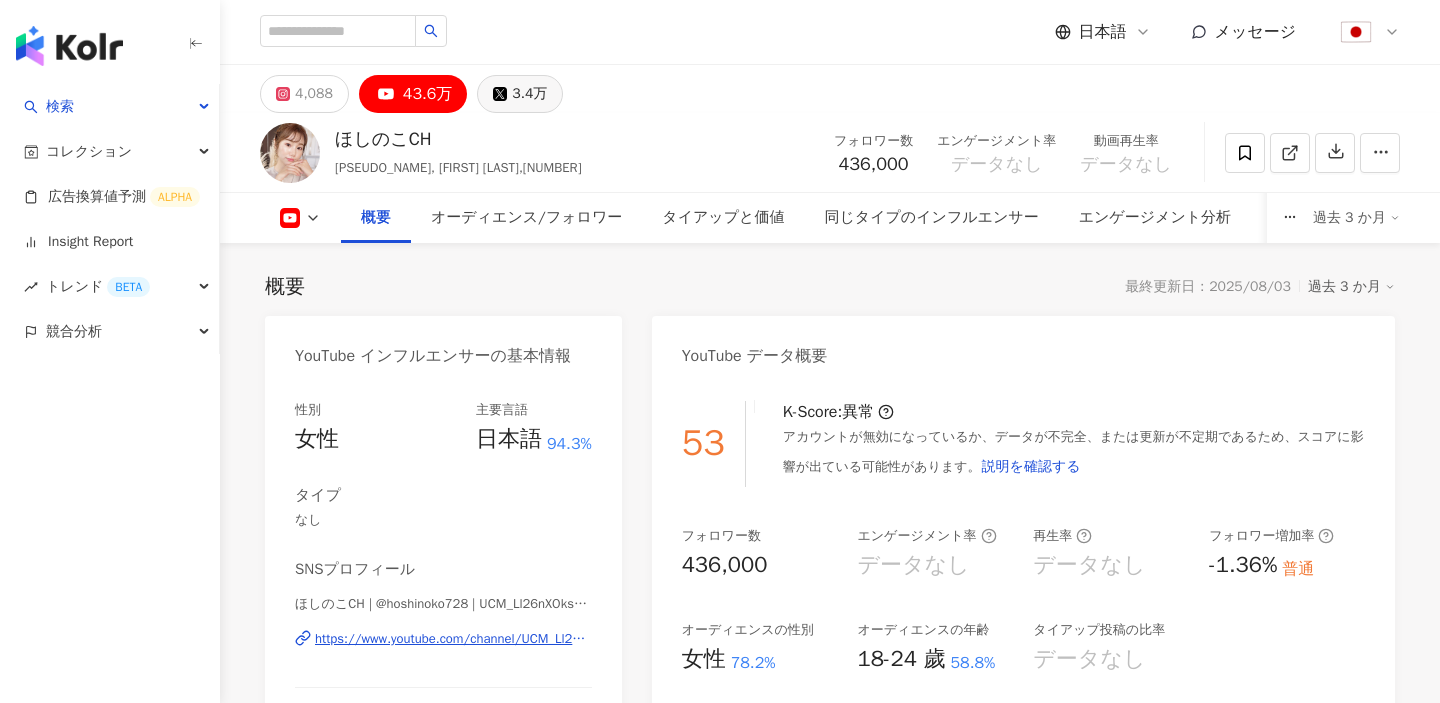 click on "3.4万" at bounding box center (529, 94) 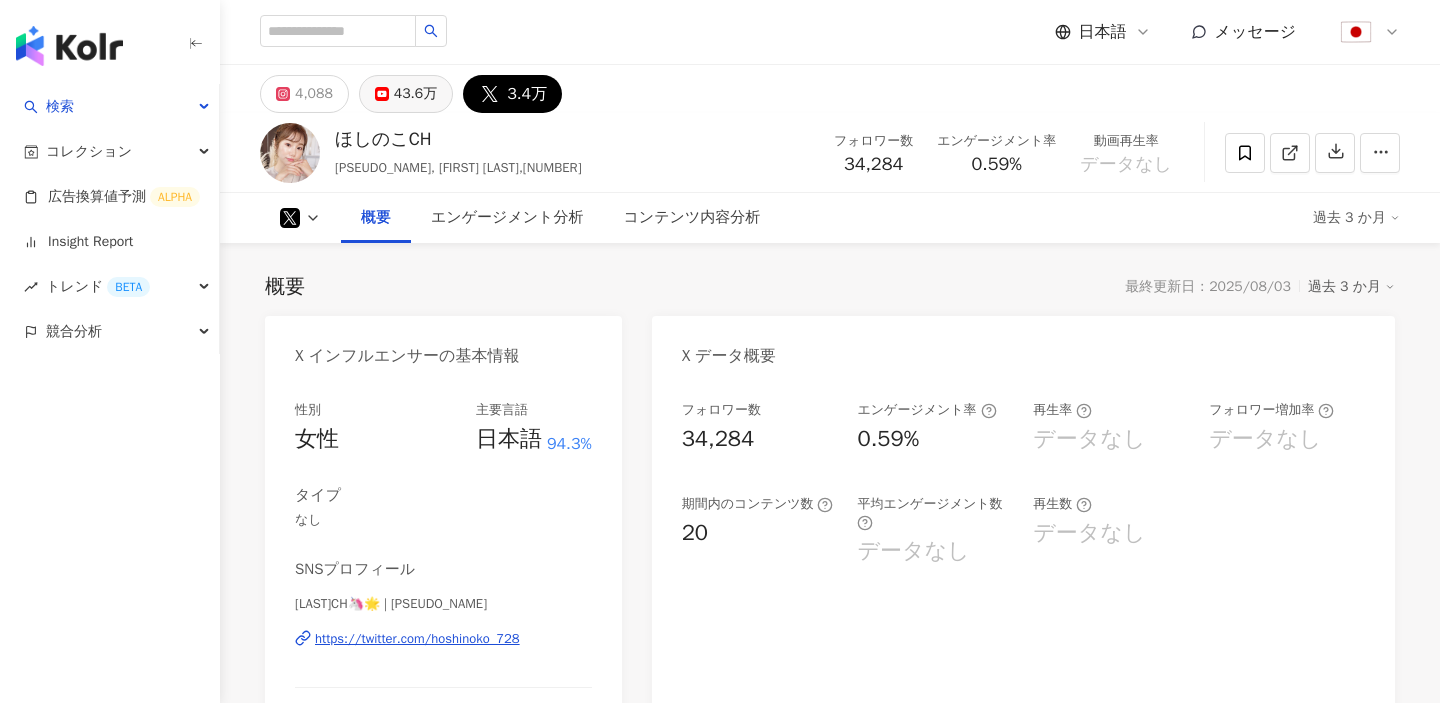 click on "43.6万" at bounding box center (415, 94) 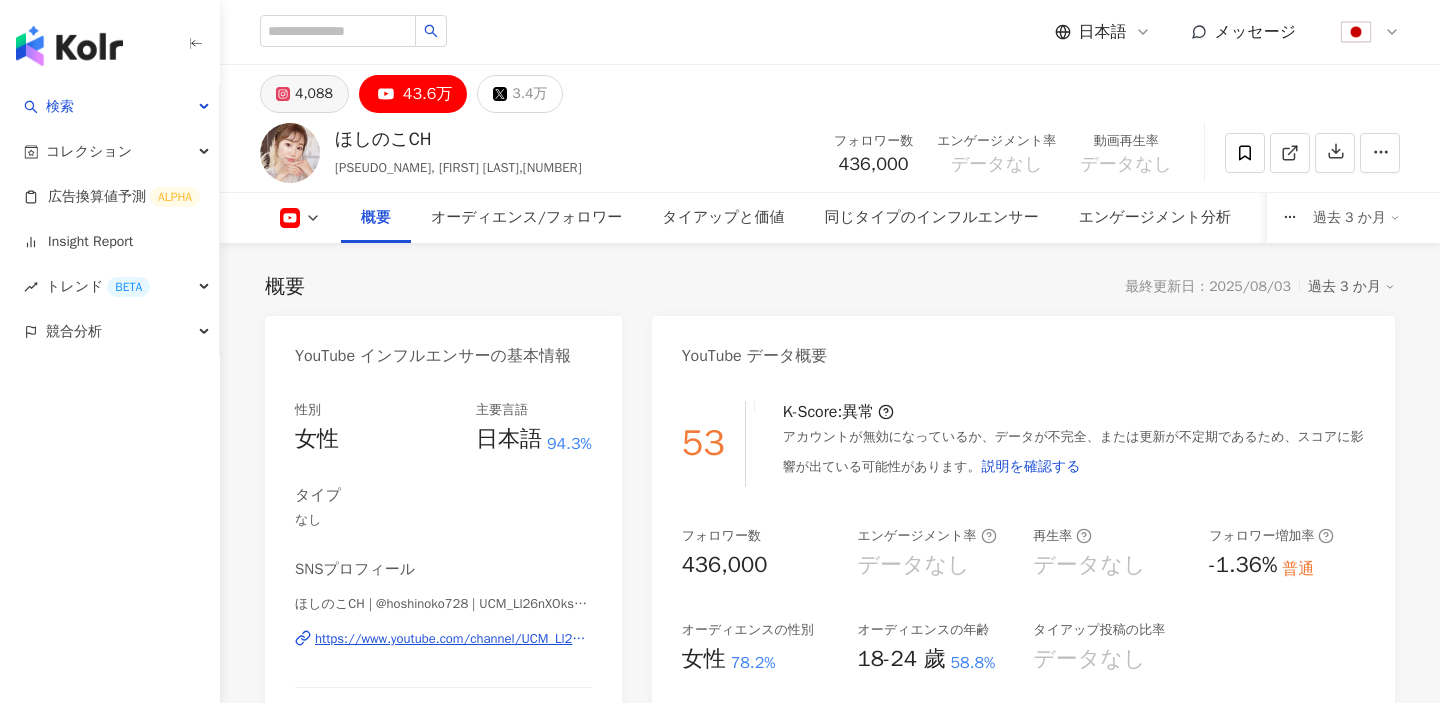 click on "4,088" at bounding box center (304, 94) 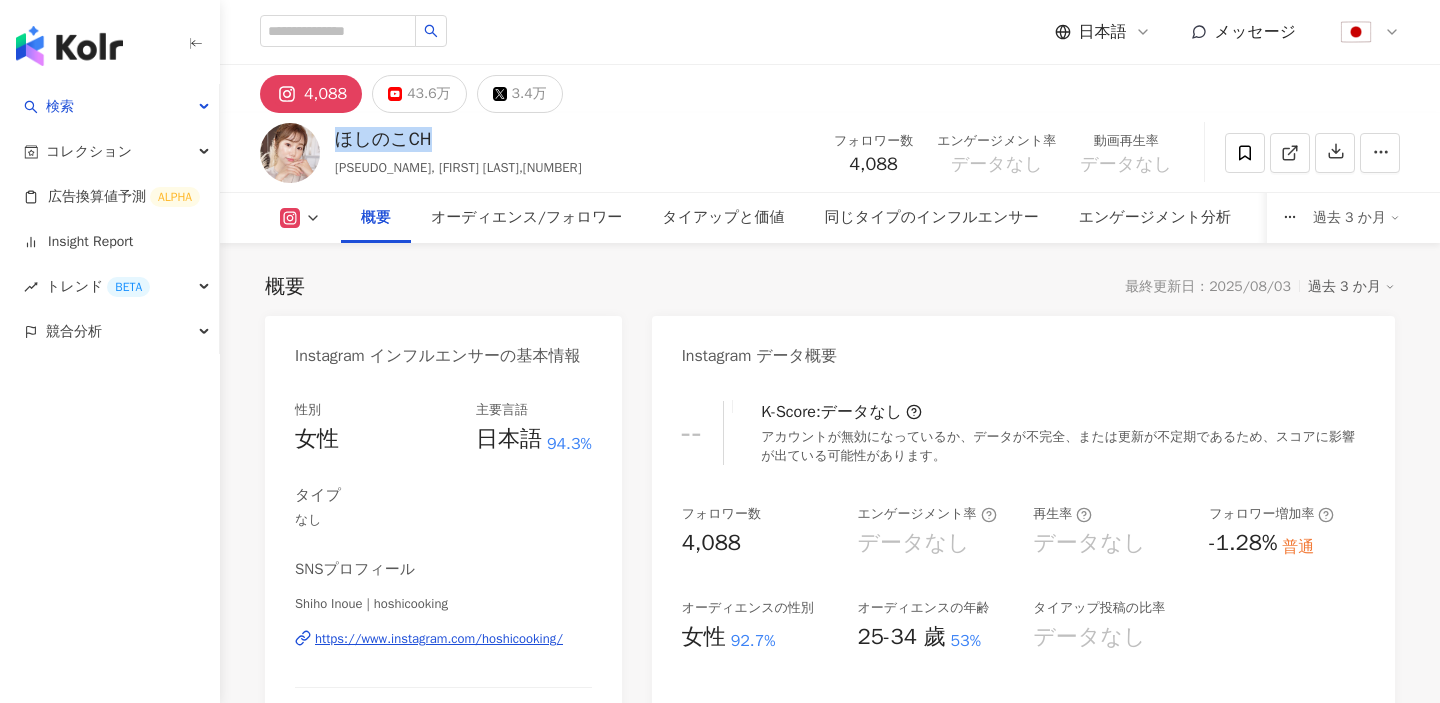 drag, startPoint x: 447, startPoint y: 146, endPoint x: 342, endPoint y: 145, distance: 105.00476 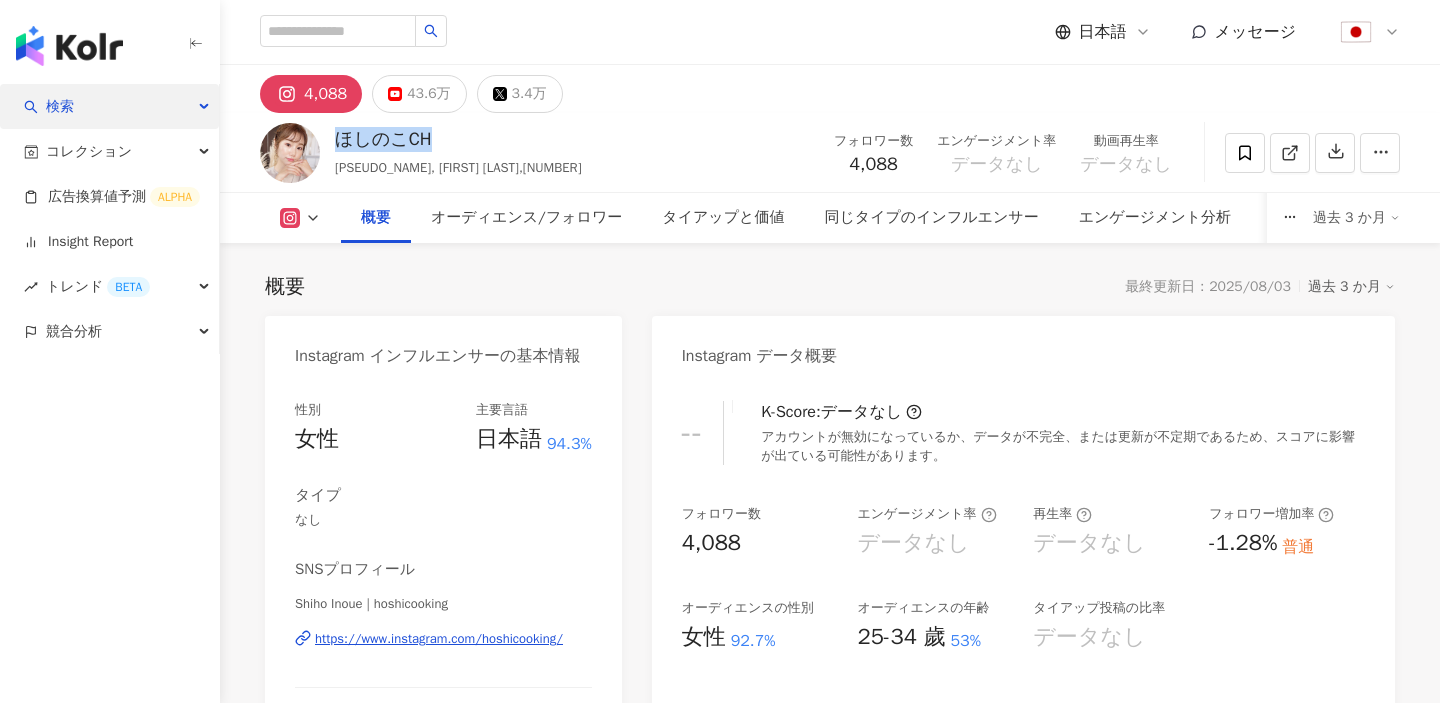 click on "検索" at bounding box center (109, 106) 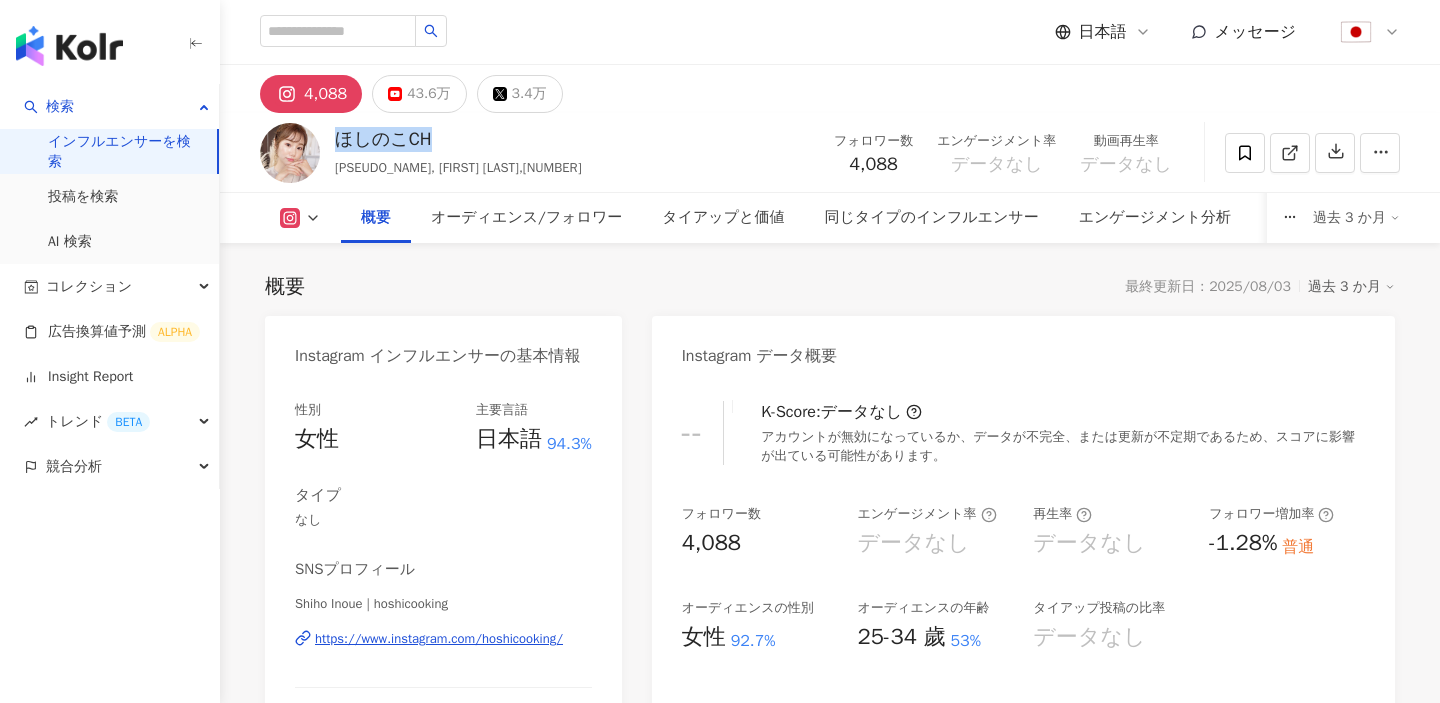 click on "インフルエンサーを検索" at bounding box center (124, 151) 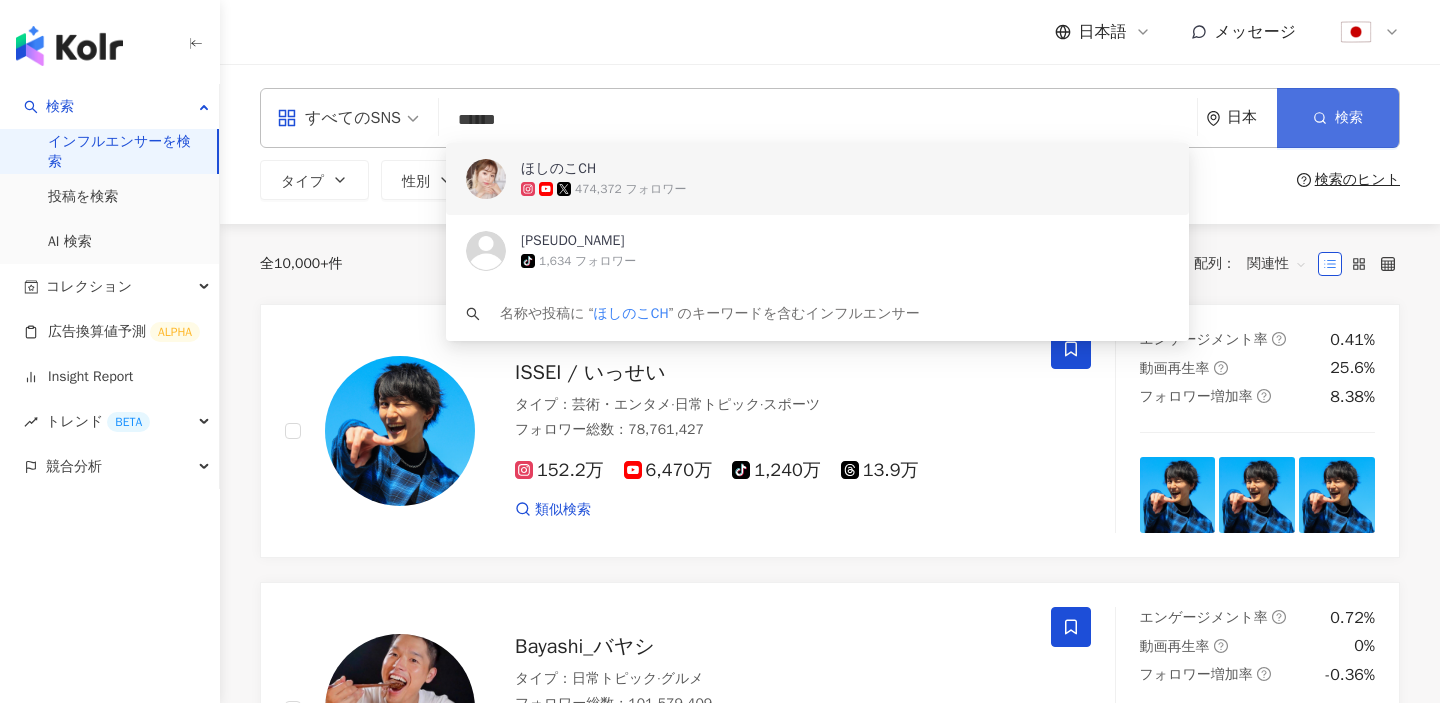 click on "検索" at bounding box center [1338, 118] 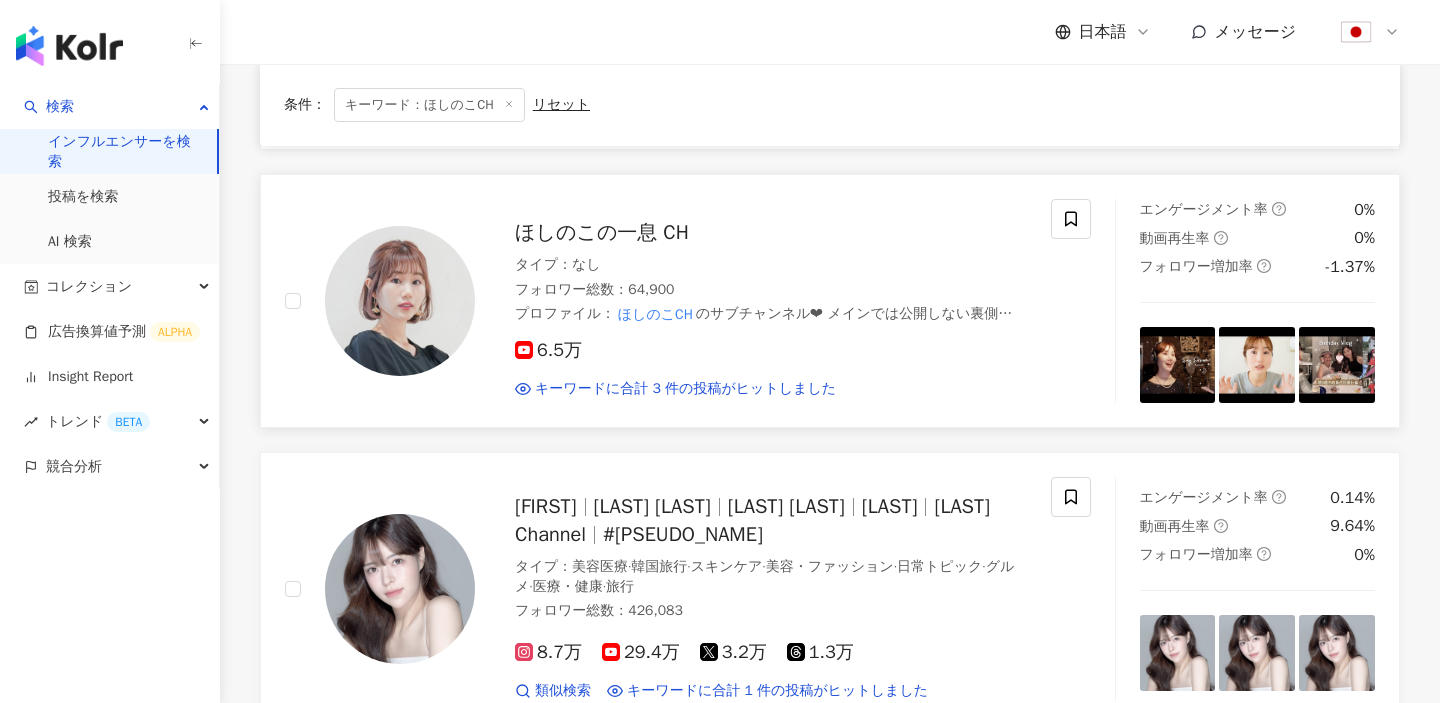 scroll, scrollTop: 0, scrollLeft: 0, axis: both 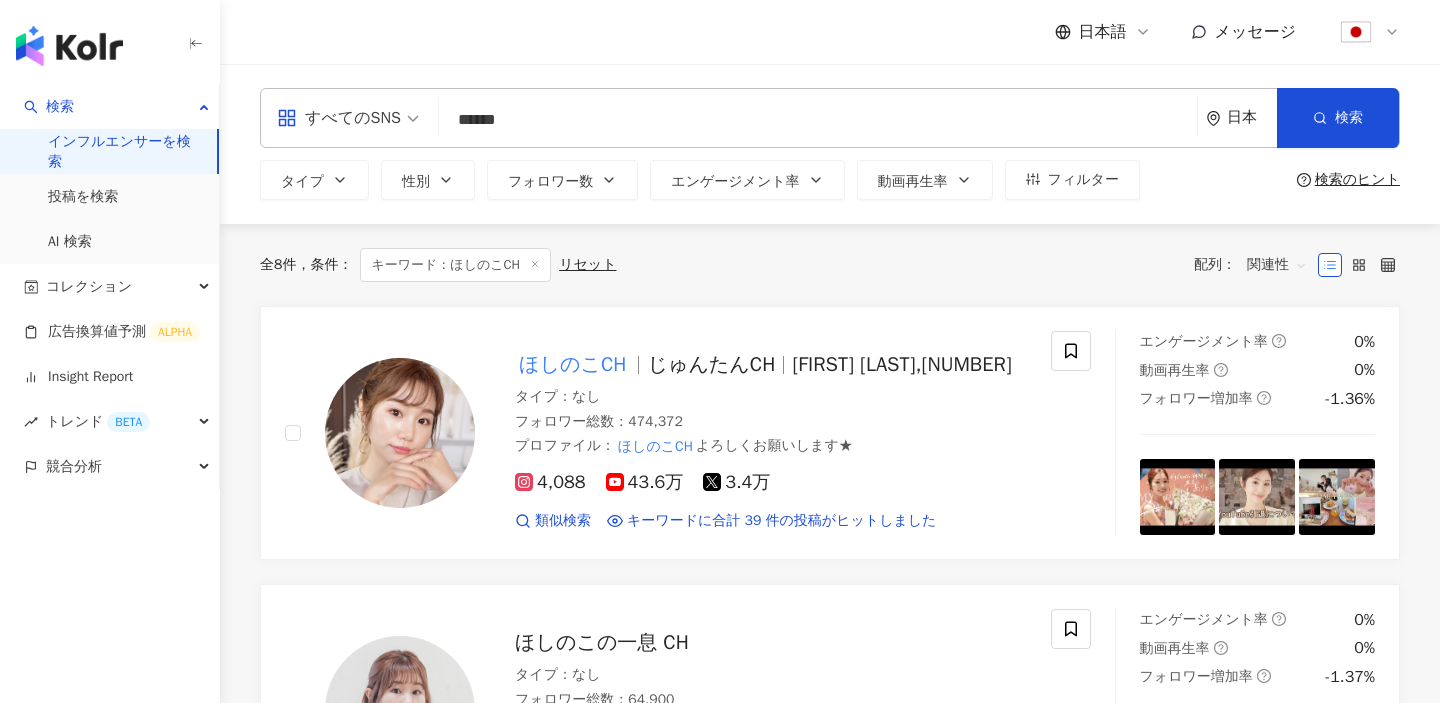 click on "******" at bounding box center (818, 120) 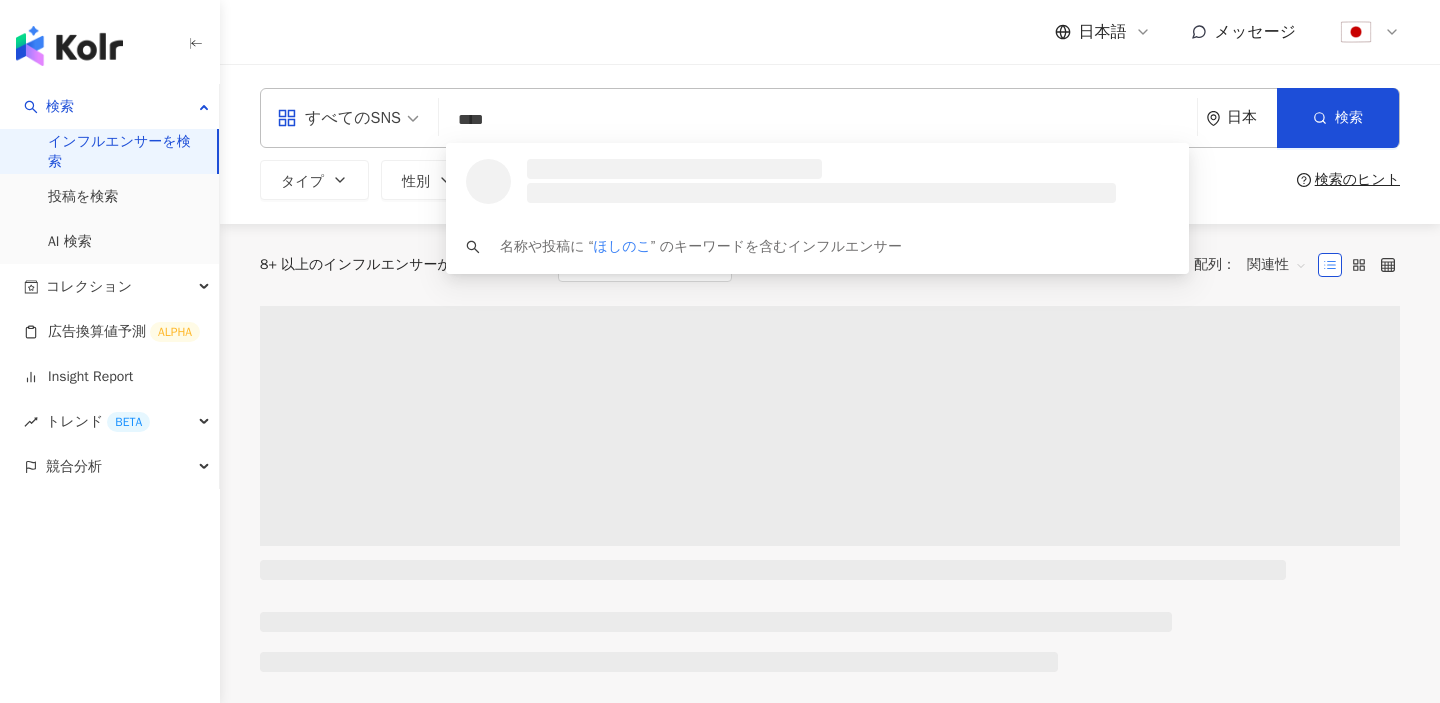 click on "すべてのSNS" at bounding box center [339, 118] 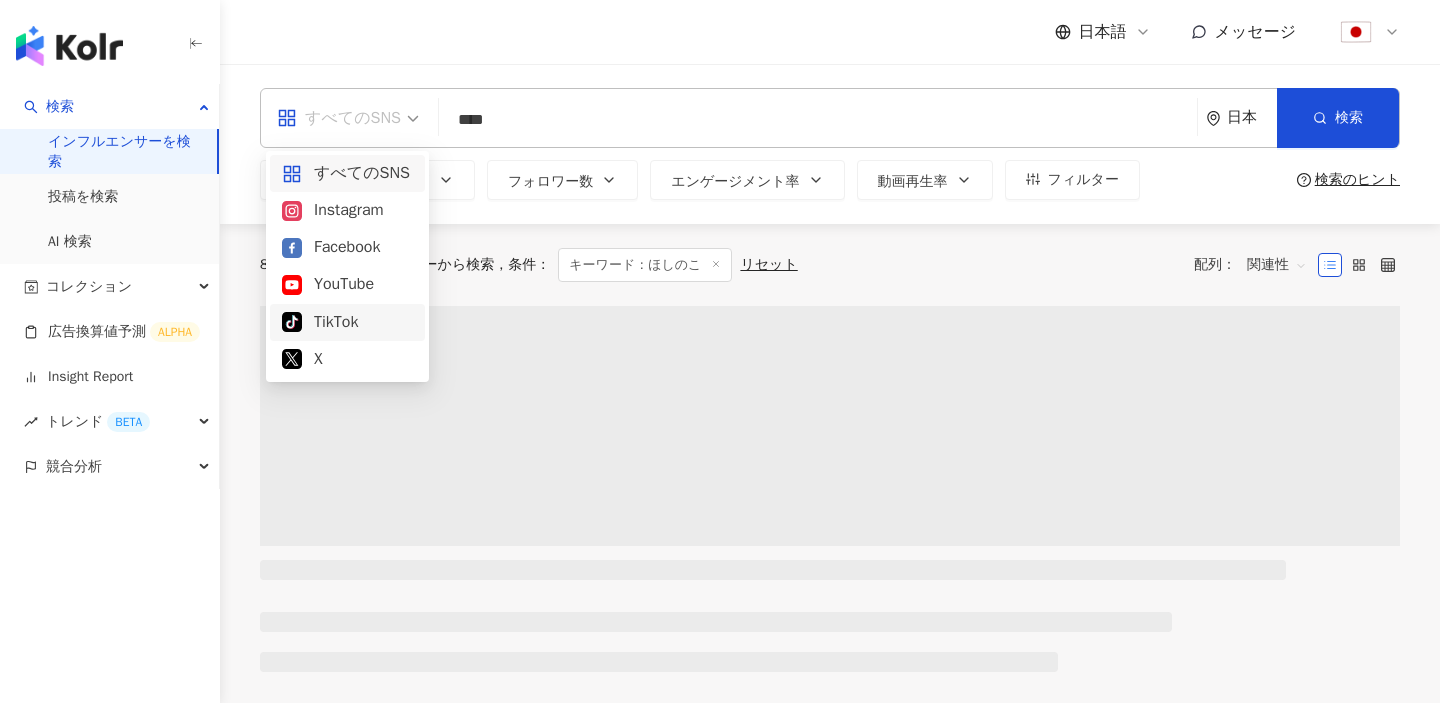 click on "TikTok" at bounding box center (347, 322) 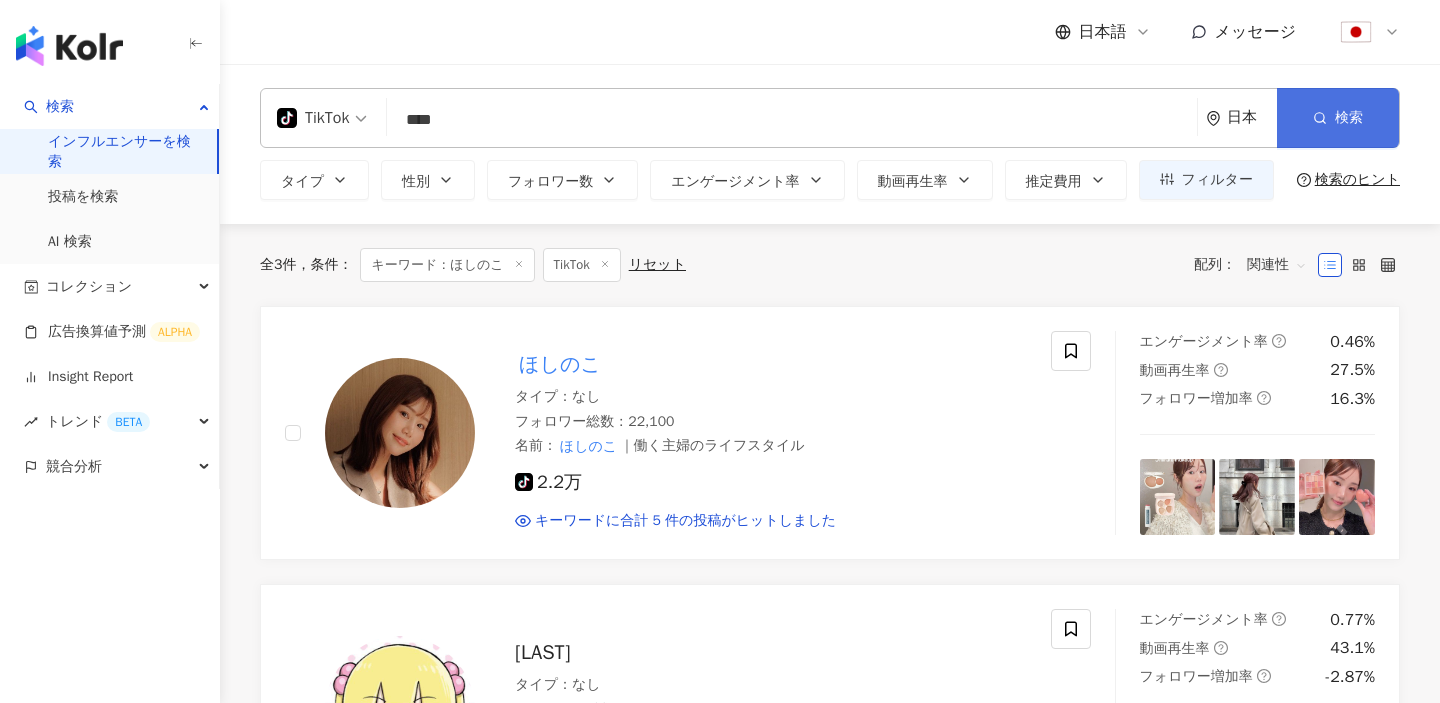 click on "検索" at bounding box center (1338, 118) 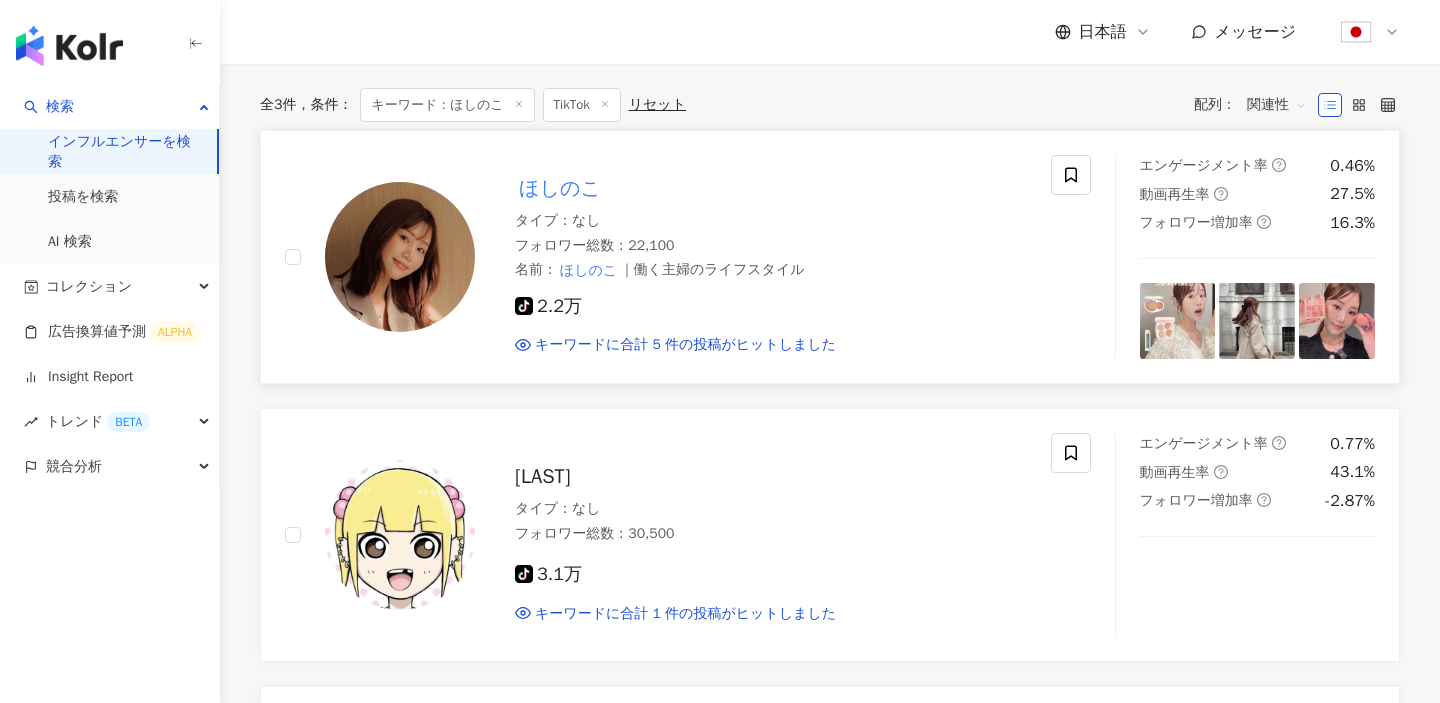 scroll, scrollTop: 0, scrollLeft: 0, axis: both 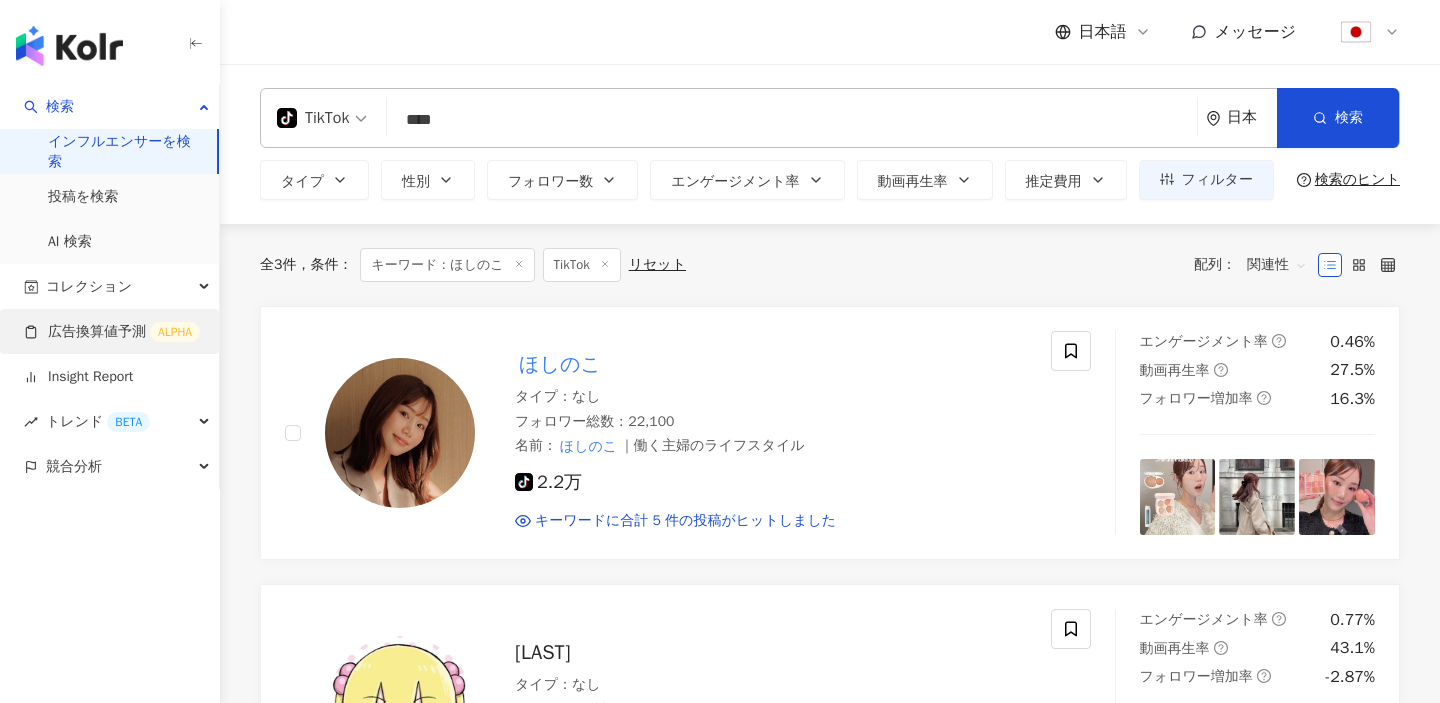 click on "広告換算値予測 ALPHA" at bounding box center [112, 332] 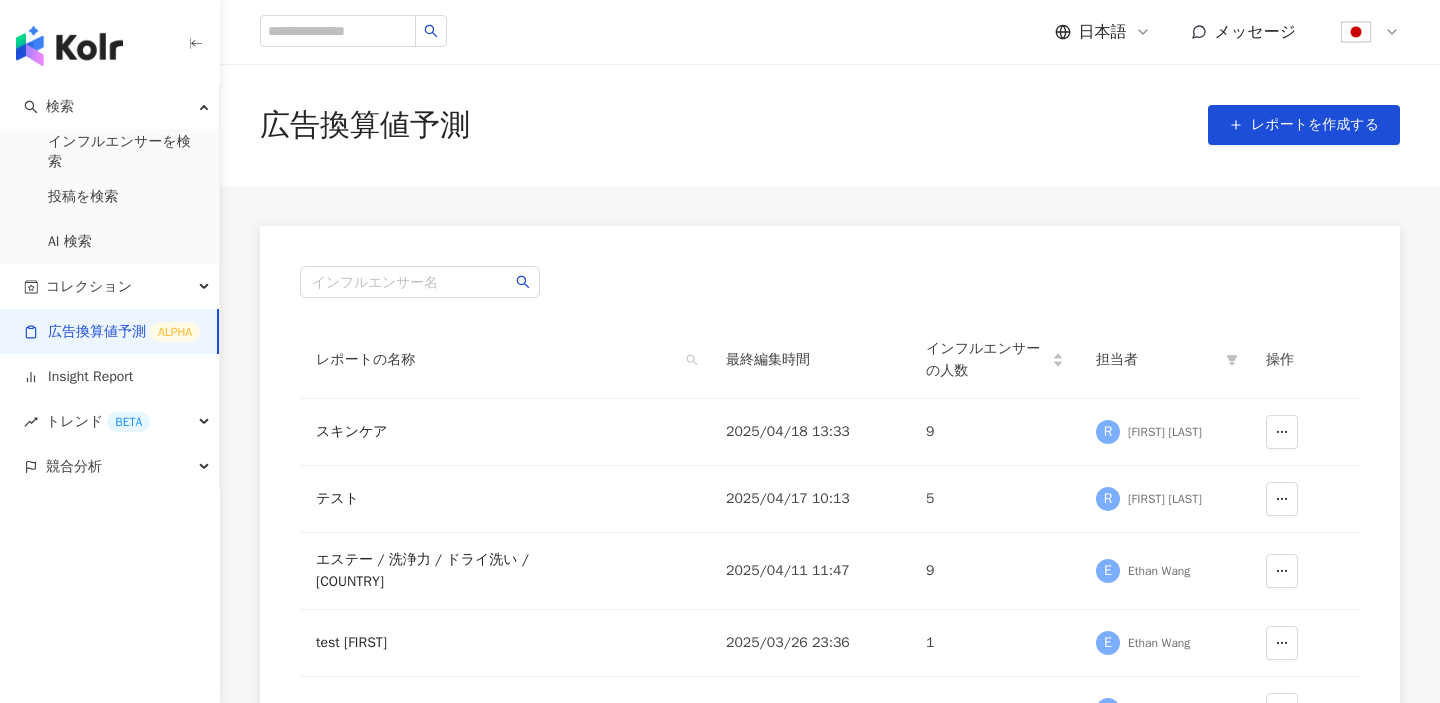 click on "広告換算値予測 ALPHA" at bounding box center (112, 332) 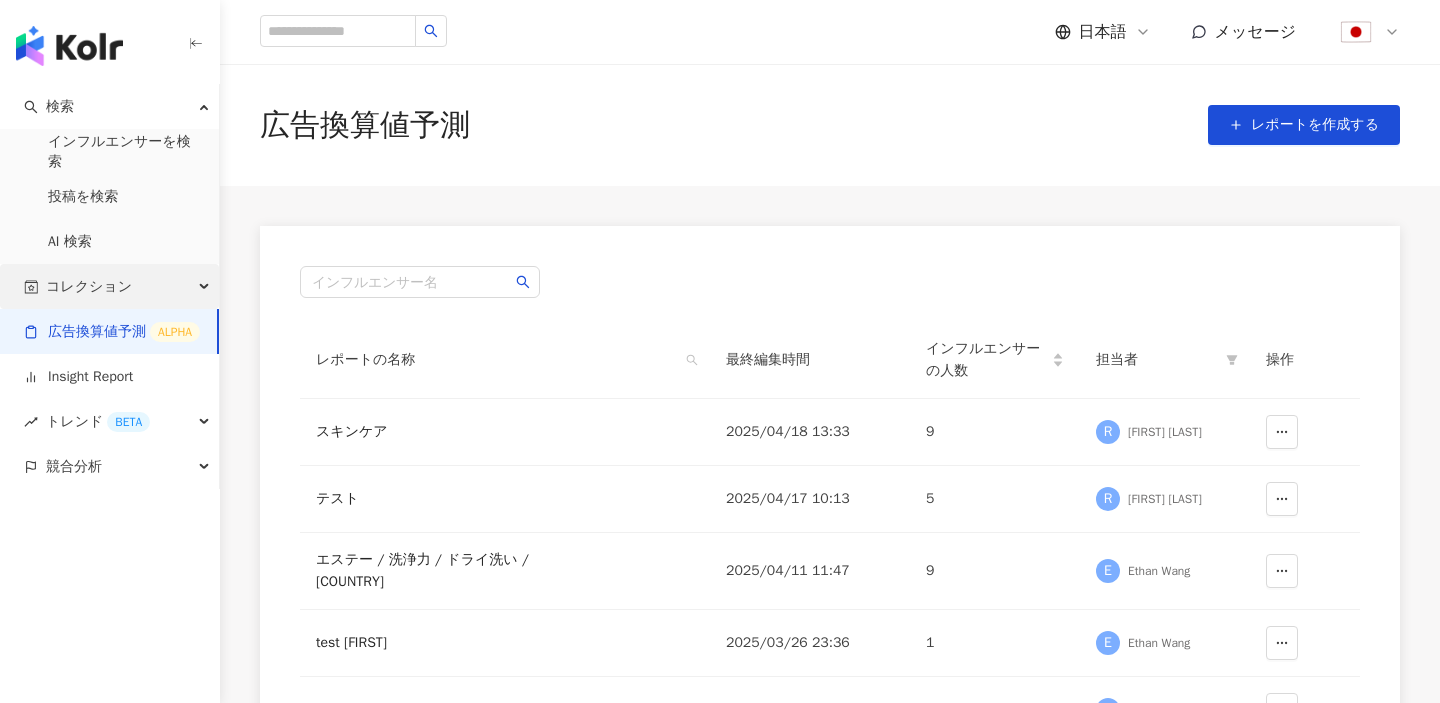 click on "コレクション" at bounding box center [109, 286] 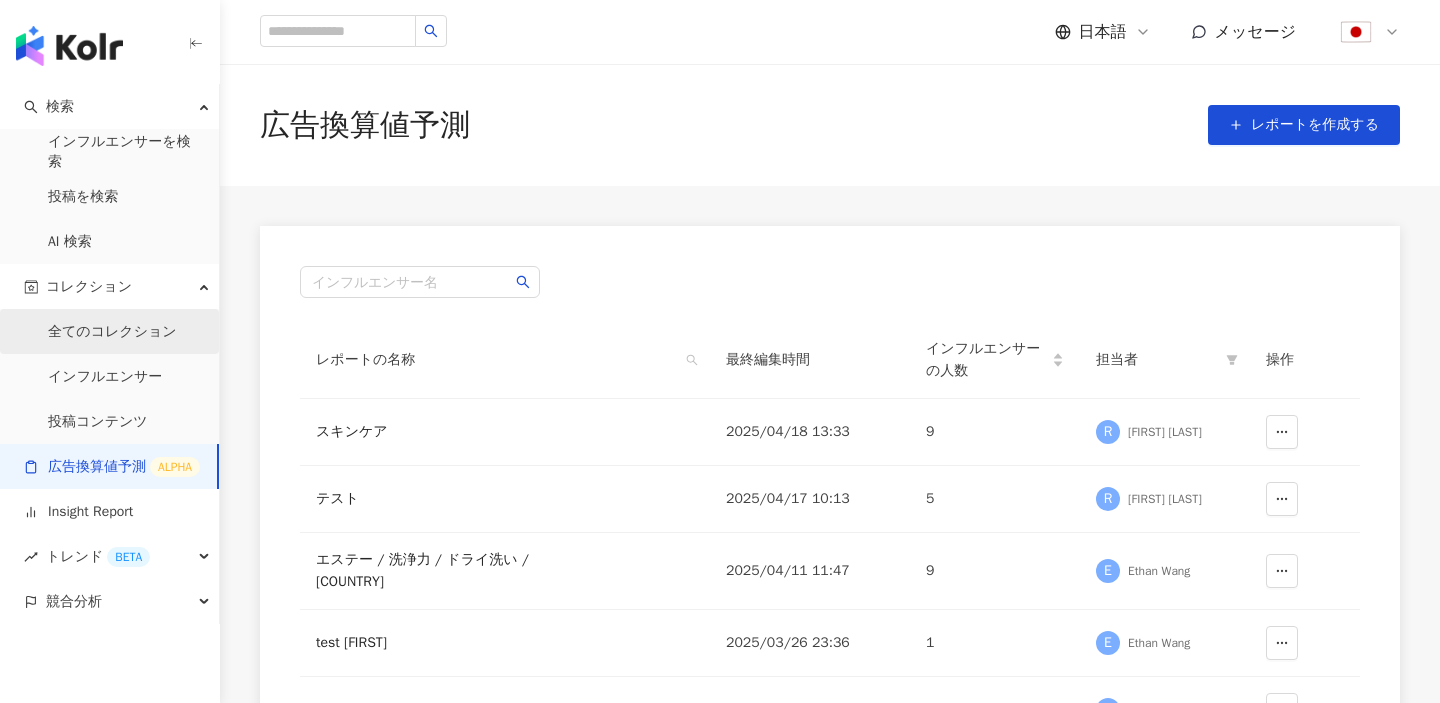 click on "全てのコレクション" at bounding box center (112, 332) 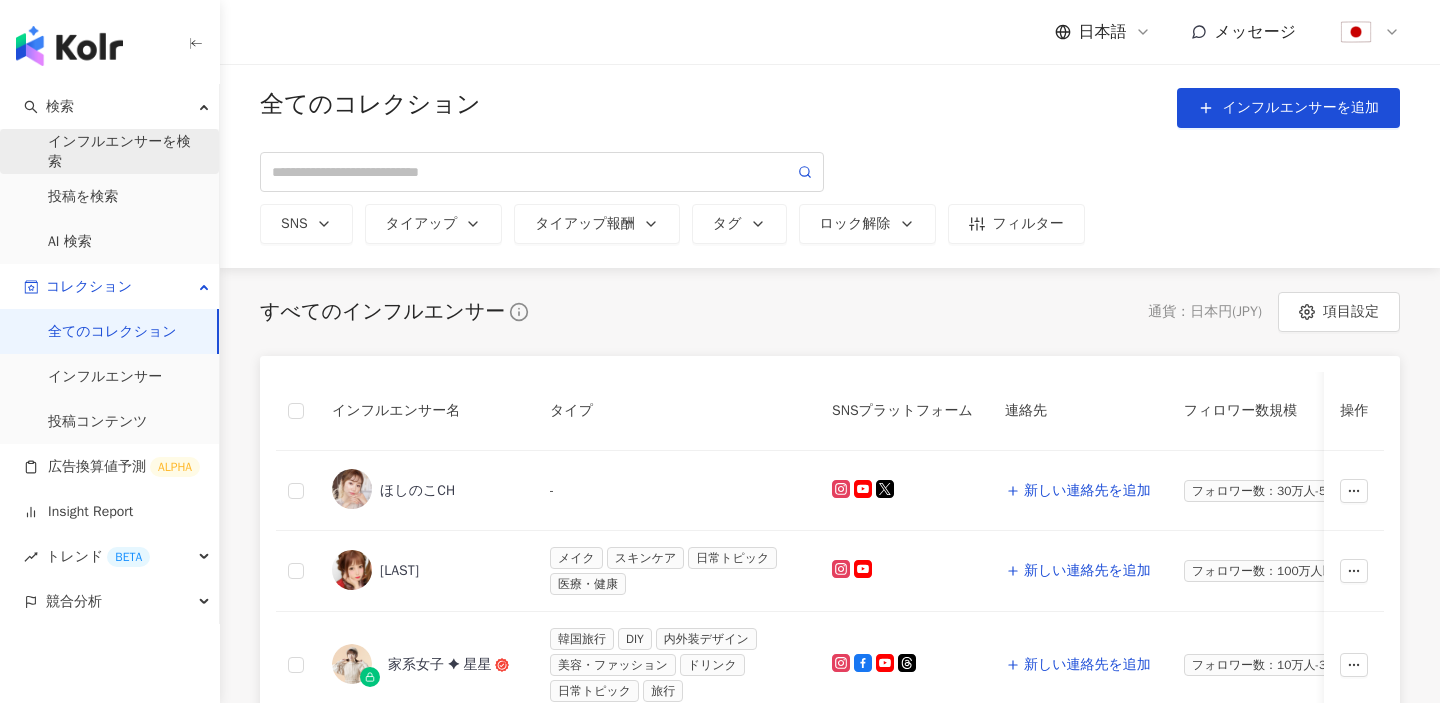 click on "インフルエンサーを検索" at bounding box center (125, 151) 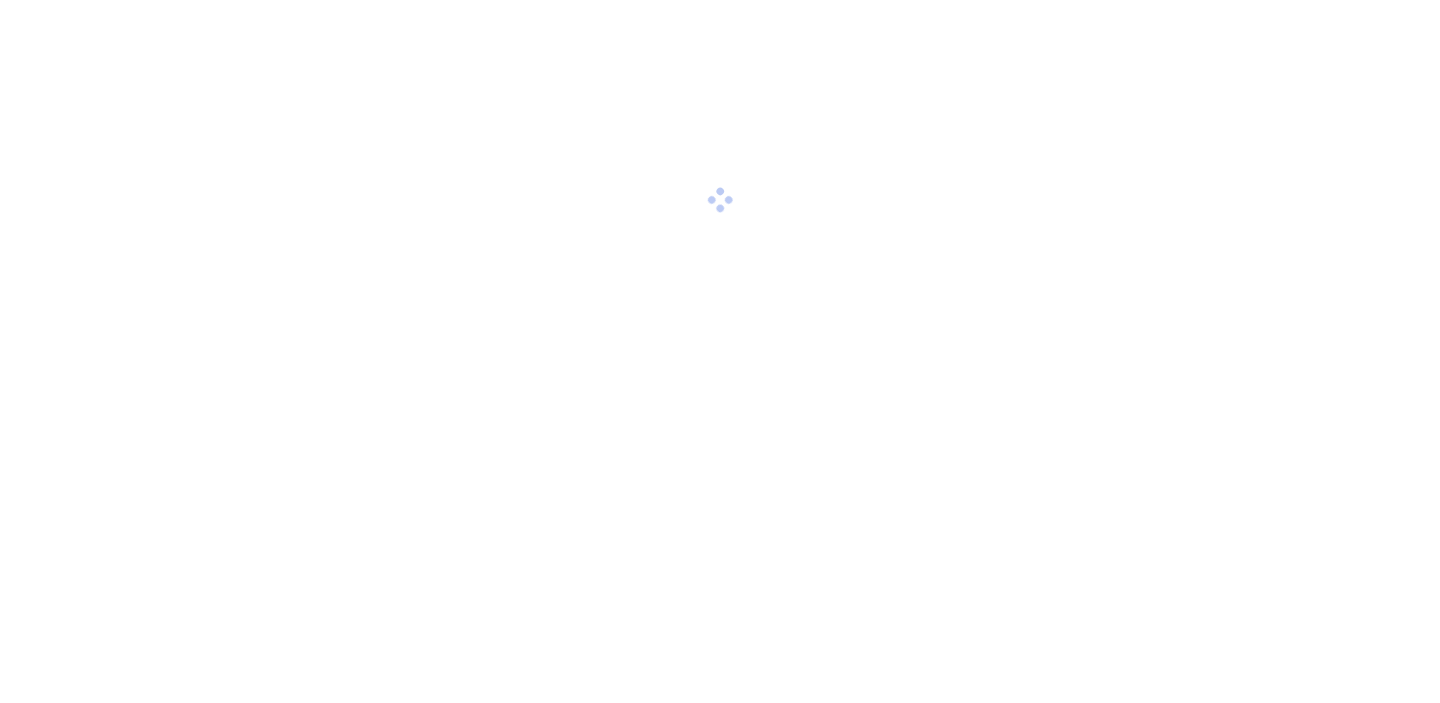 scroll, scrollTop: 0, scrollLeft: 0, axis: both 